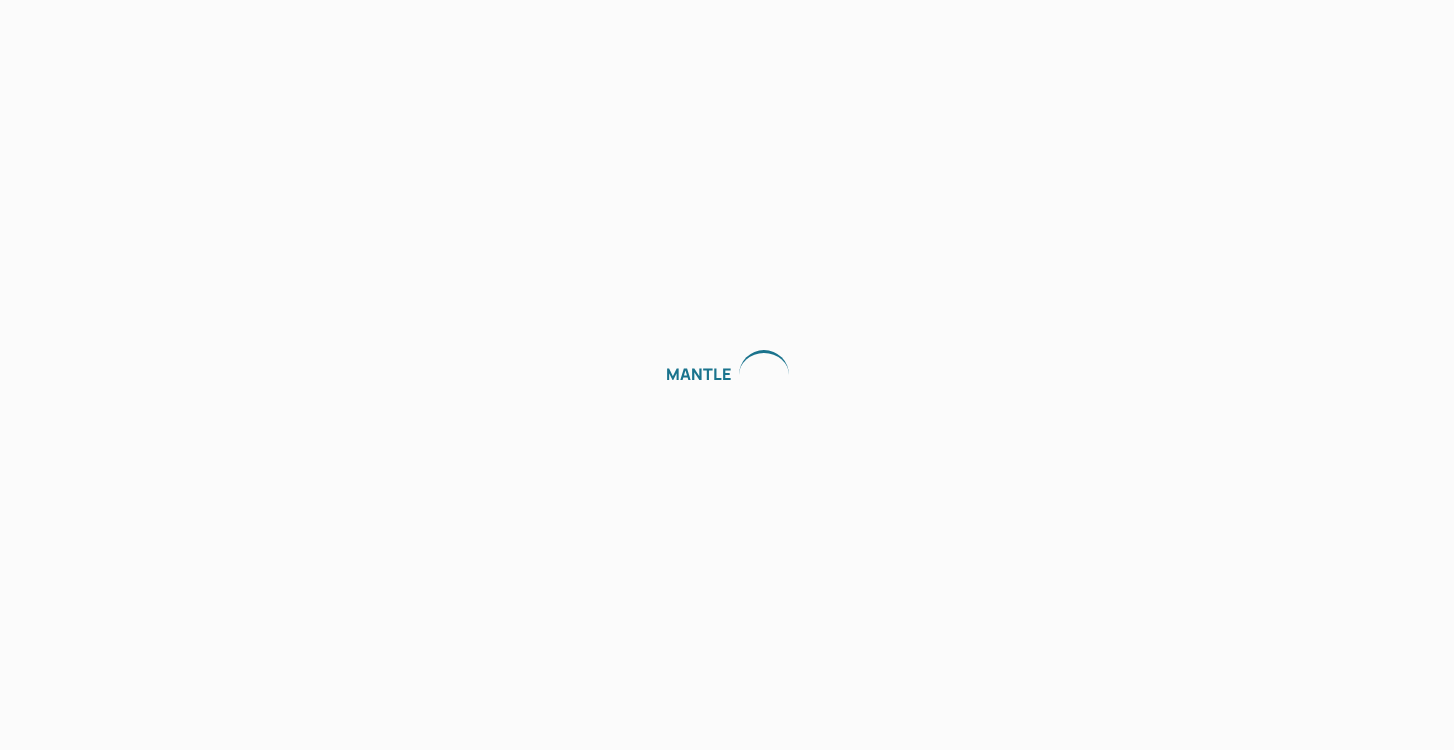 scroll, scrollTop: 0, scrollLeft: 0, axis: both 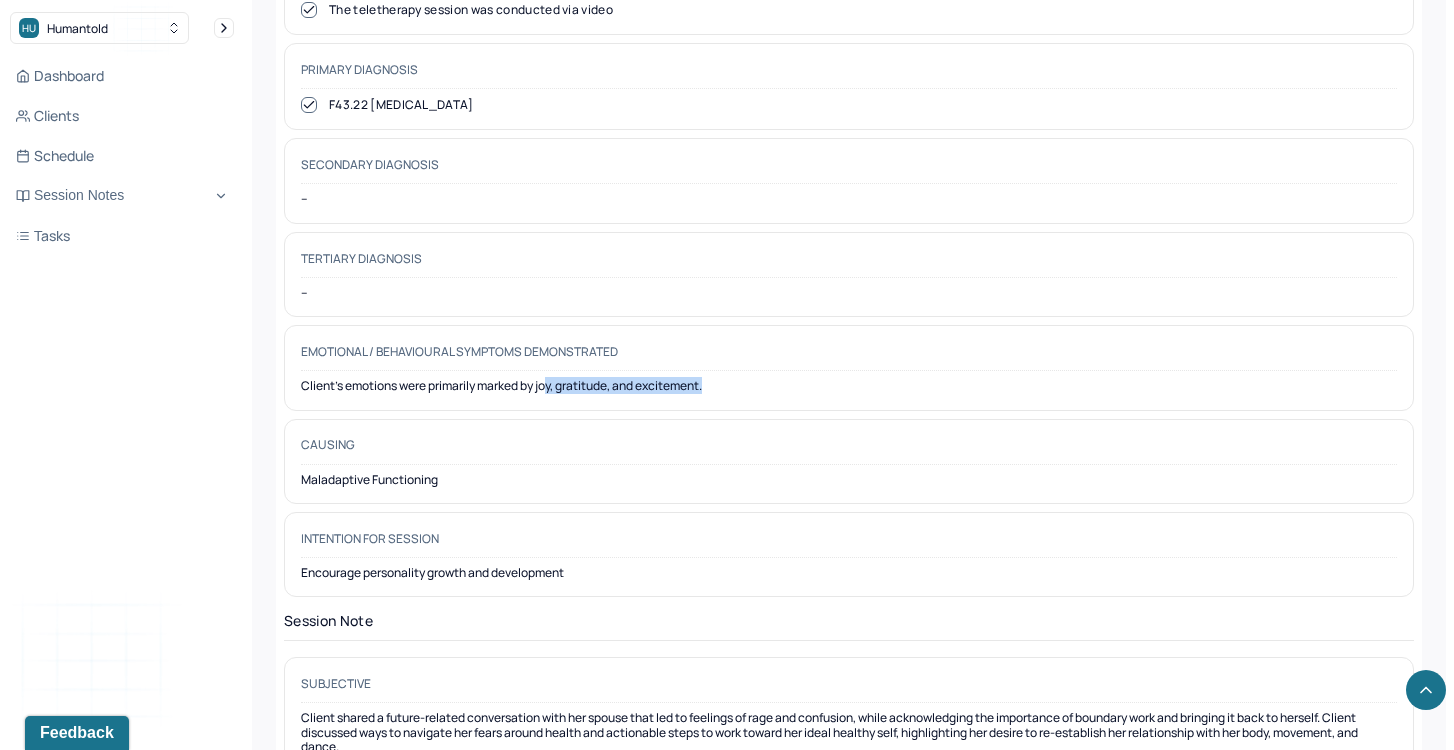 drag, startPoint x: 553, startPoint y: 378, endPoint x: 725, endPoint y: 378, distance: 172 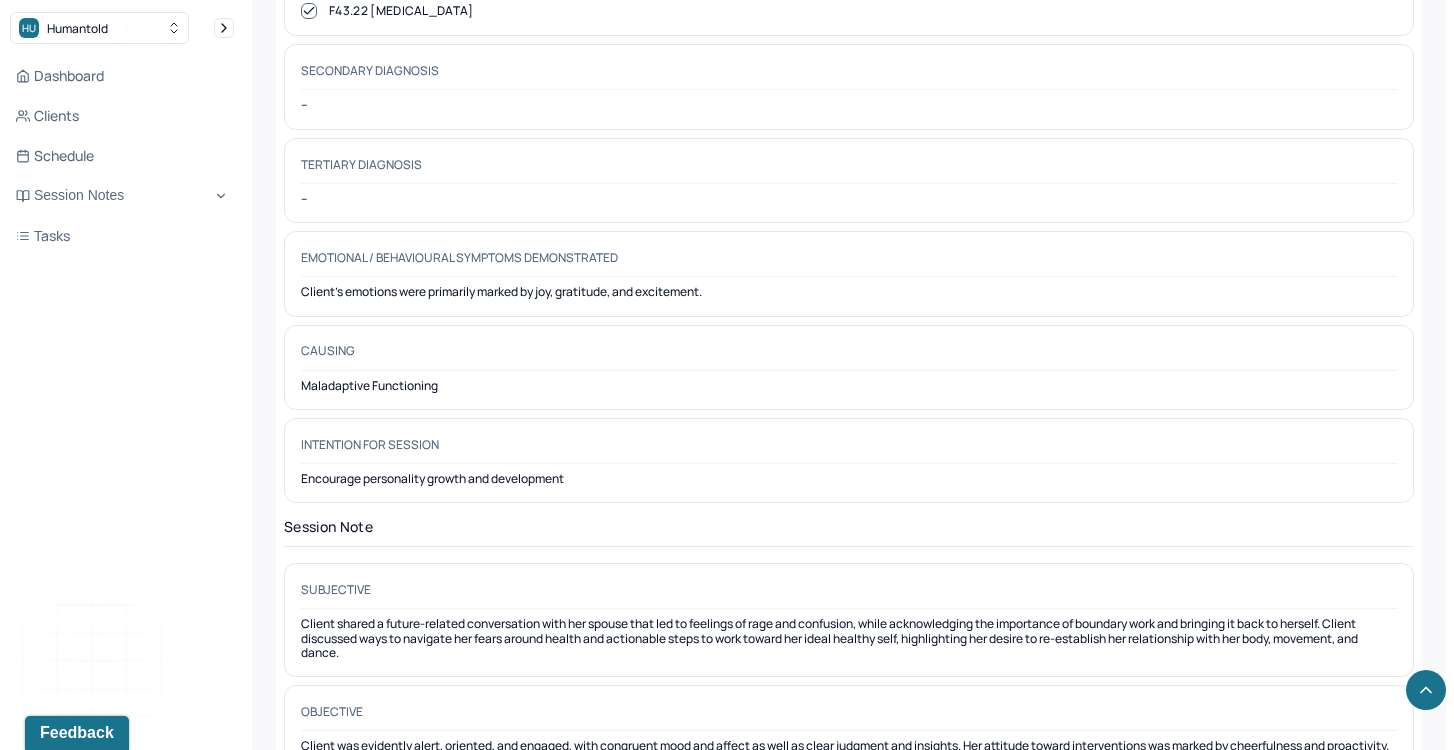 scroll, scrollTop: 1335, scrollLeft: 0, axis: vertical 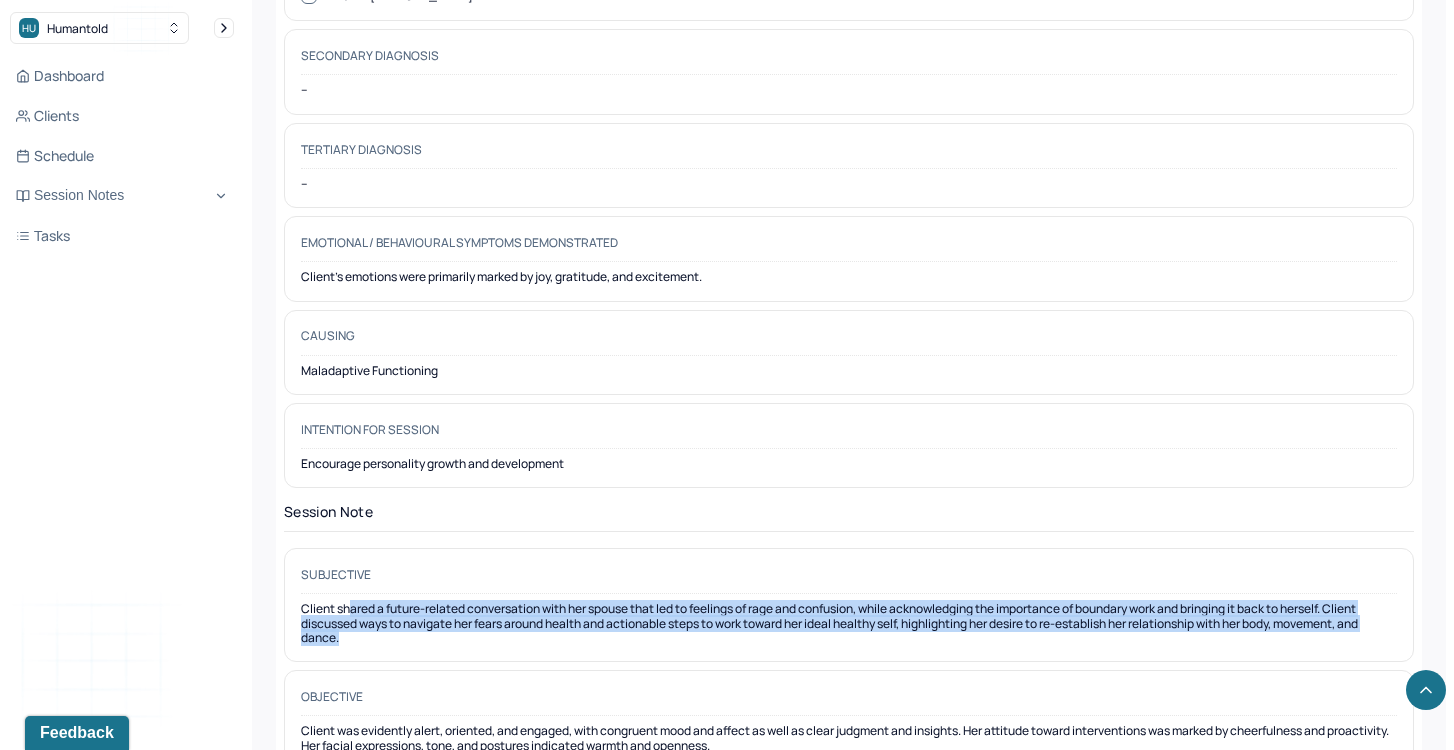 drag, startPoint x: 349, startPoint y: 600, endPoint x: 772, endPoint y: 624, distance: 423.6803 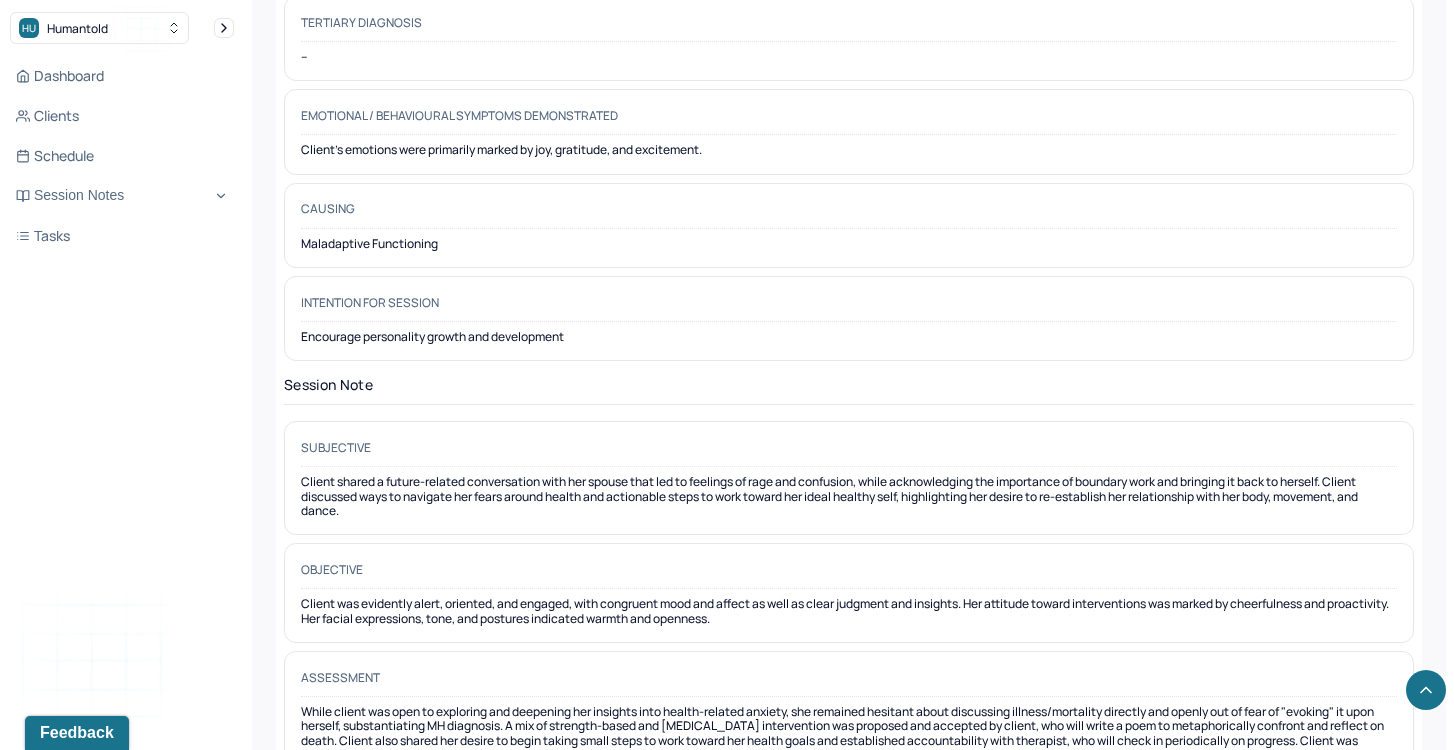 scroll, scrollTop: 1464, scrollLeft: 0, axis: vertical 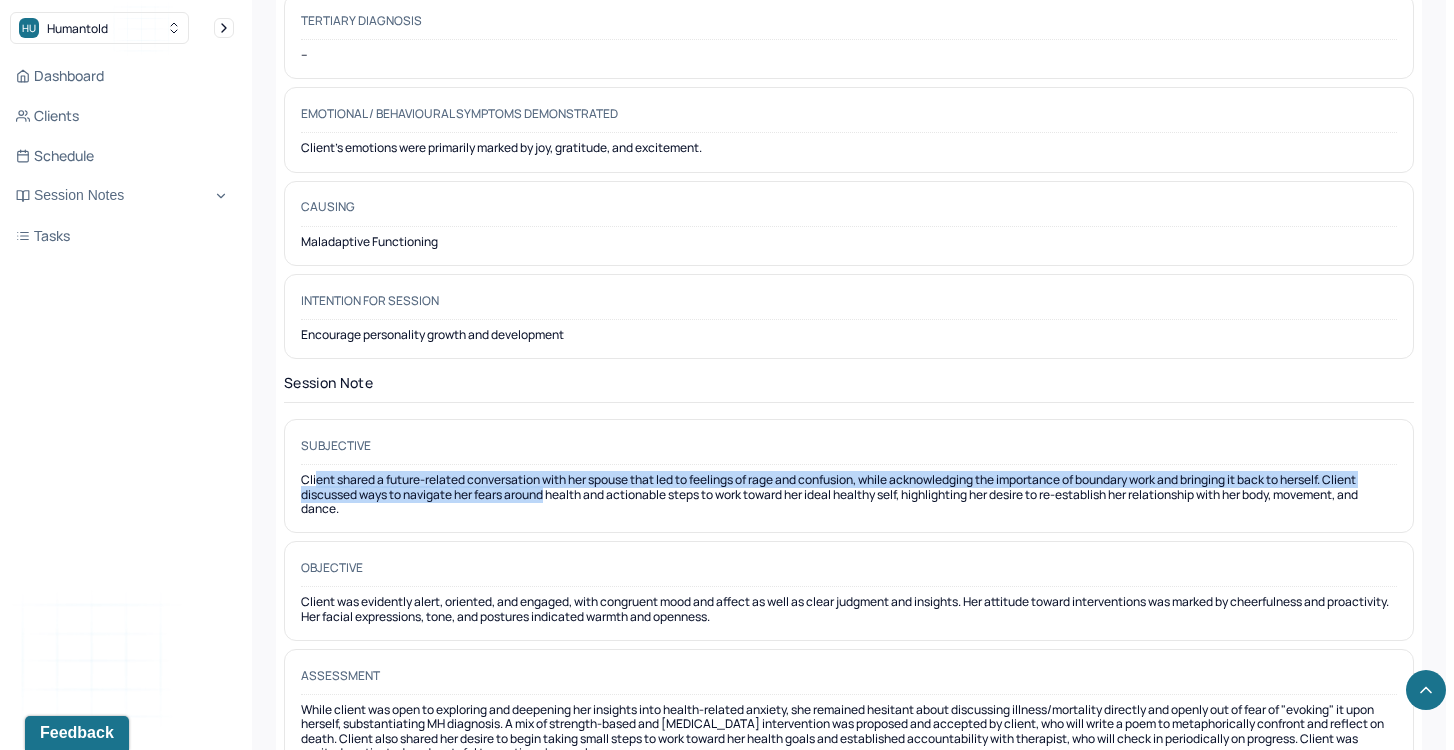 drag, startPoint x: 318, startPoint y: 474, endPoint x: 548, endPoint y: 477, distance: 230.01956 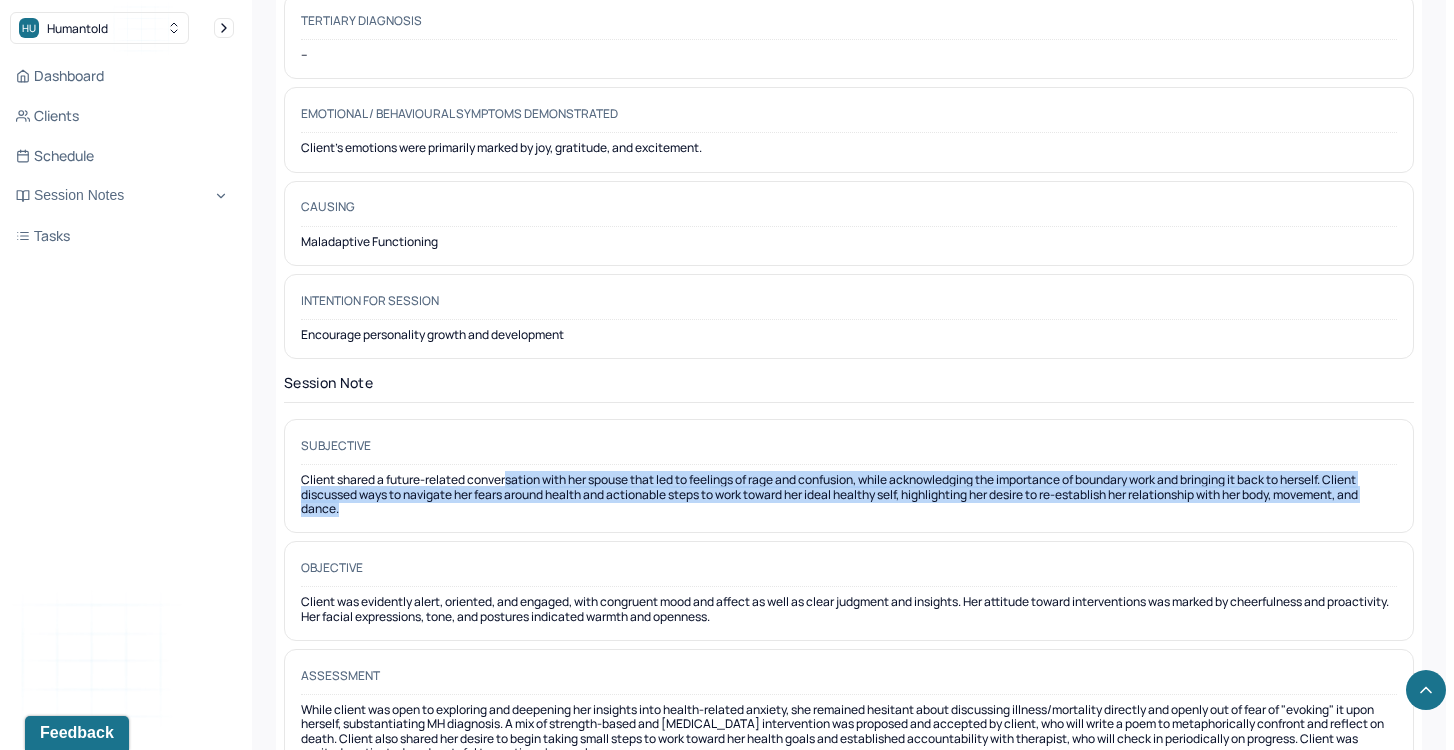 drag, startPoint x: 507, startPoint y: 470, endPoint x: 535, endPoint y: 501, distance: 41.773197 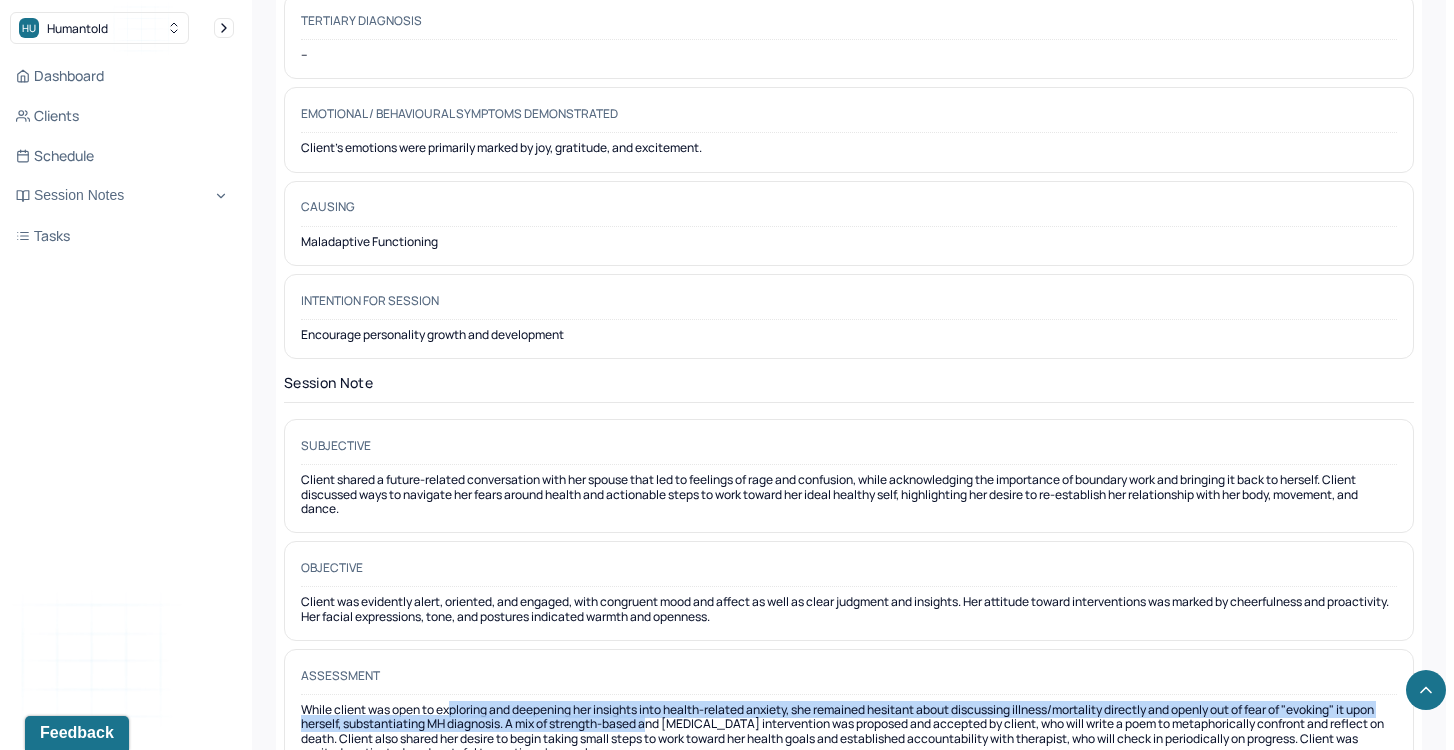 drag, startPoint x: 450, startPoint y: 699, endPoint x: 685, endPoint y: 713, distance: 235.41666 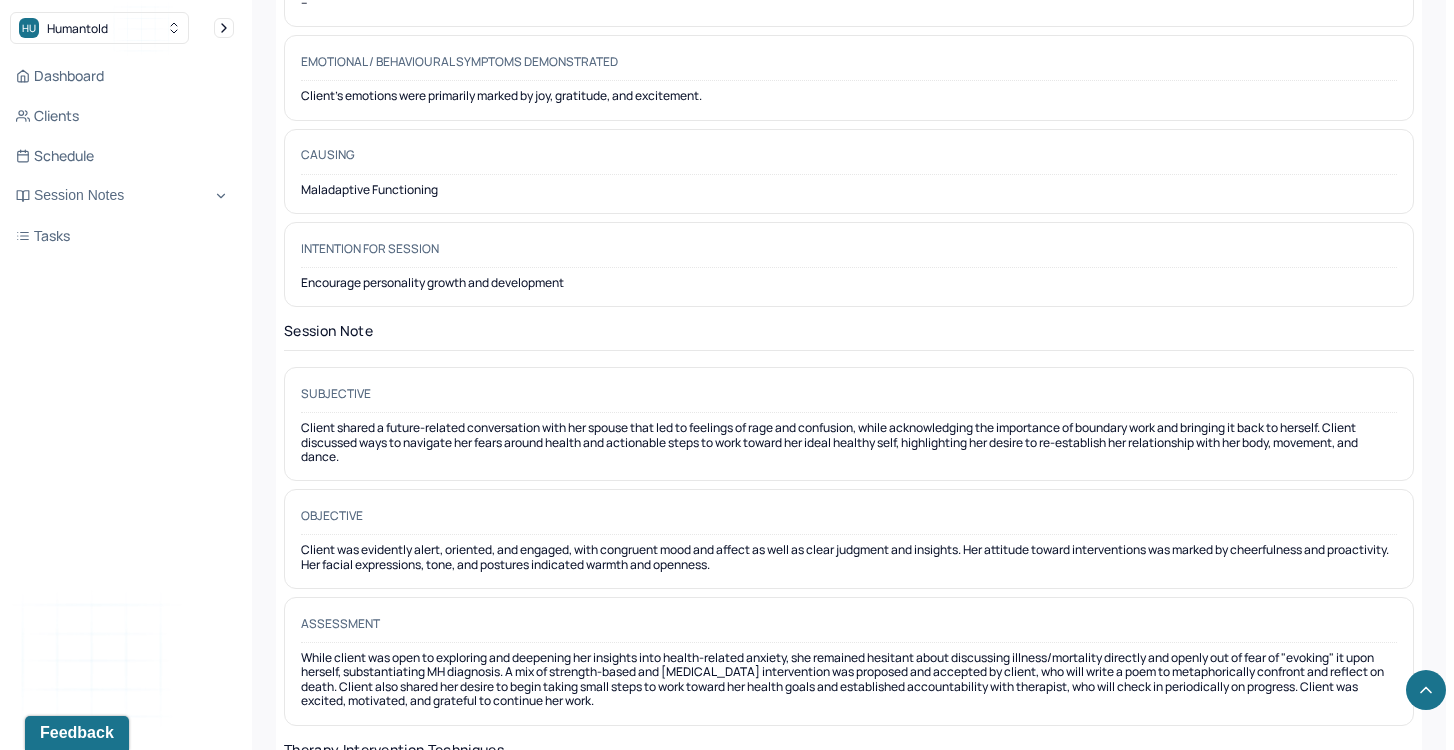 scroll, scrollTop: 1518, scrollLeft: 0, axis: vertical 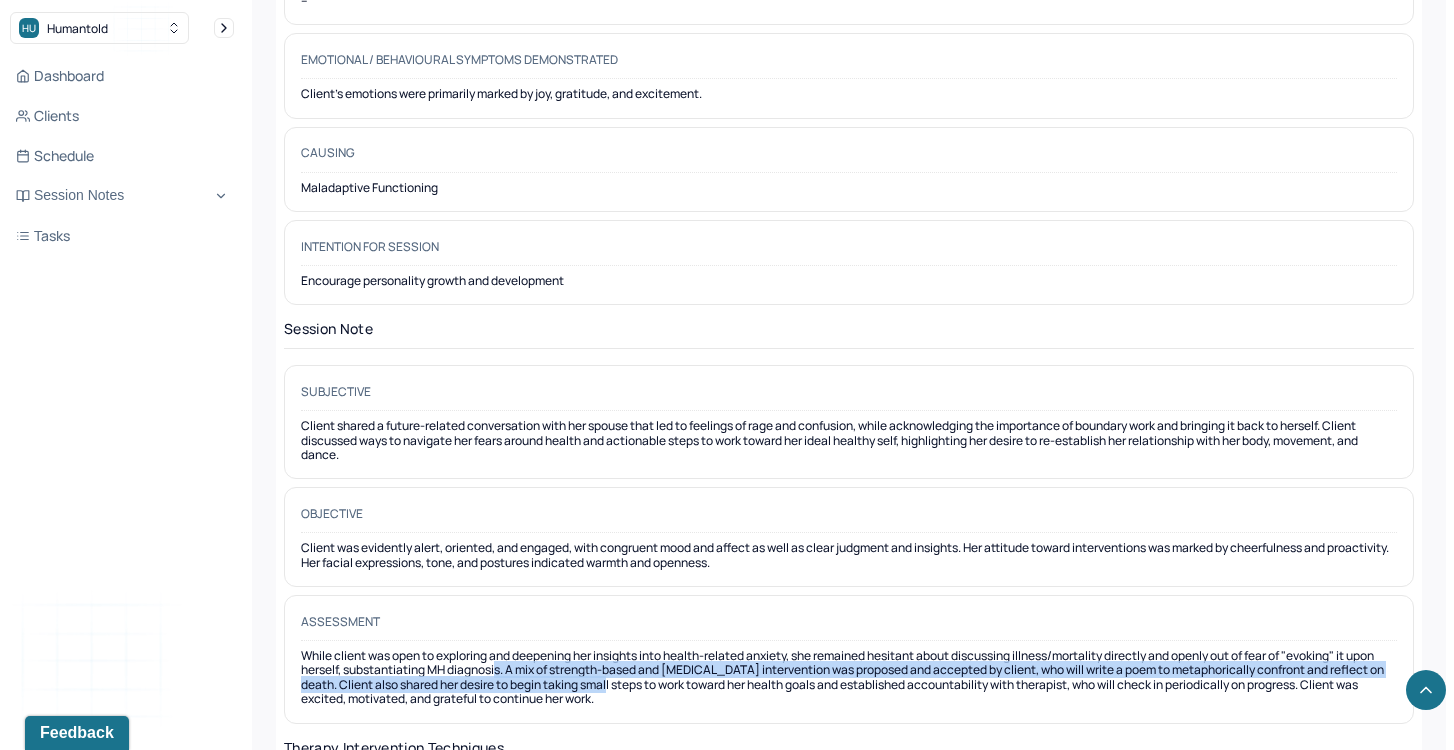 drag, startPoint x: 529, startPoint y: 658, endPoint x: 655, endPoint y: 675, distance: 127.141655 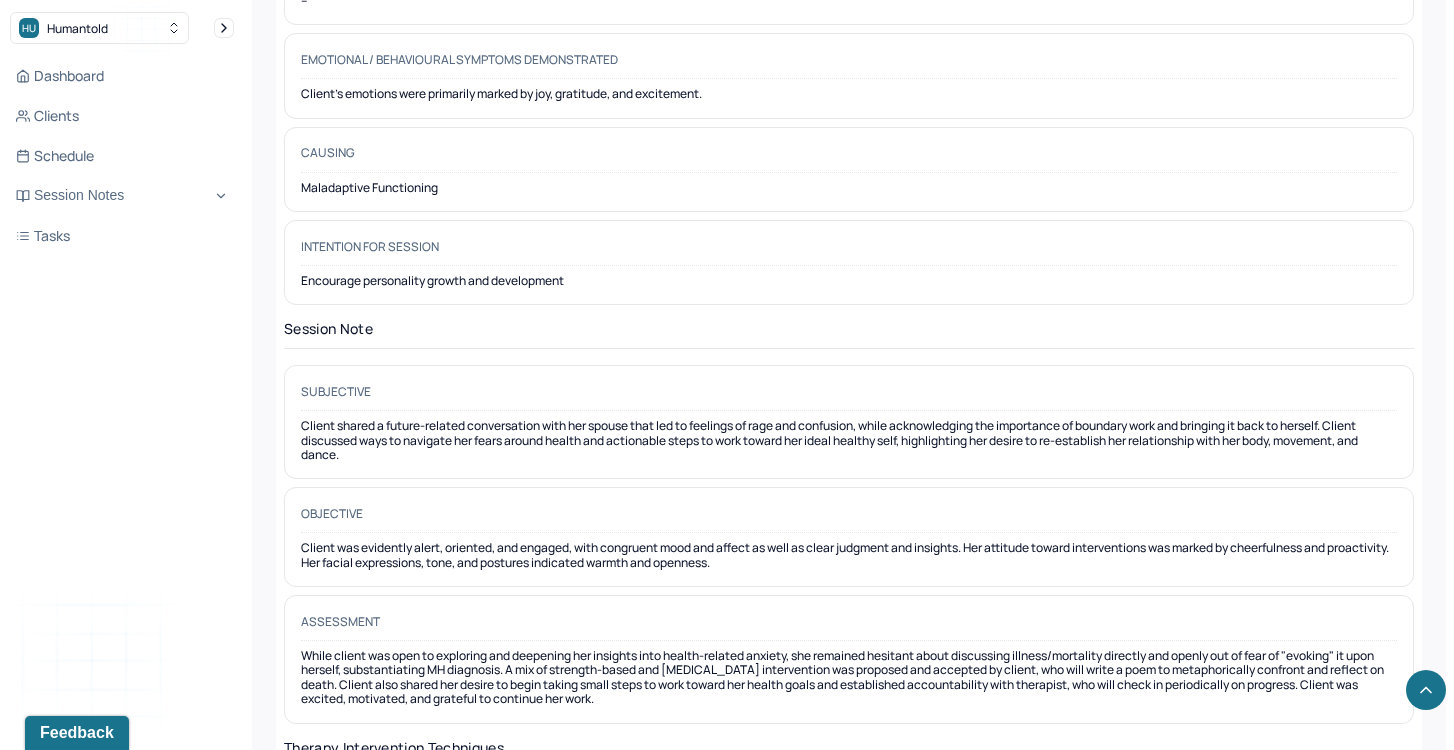 drag, startPoint x: 953, startPoint y: 654, endPoint x: 961, endPoint y: 668, distance: 16.124516 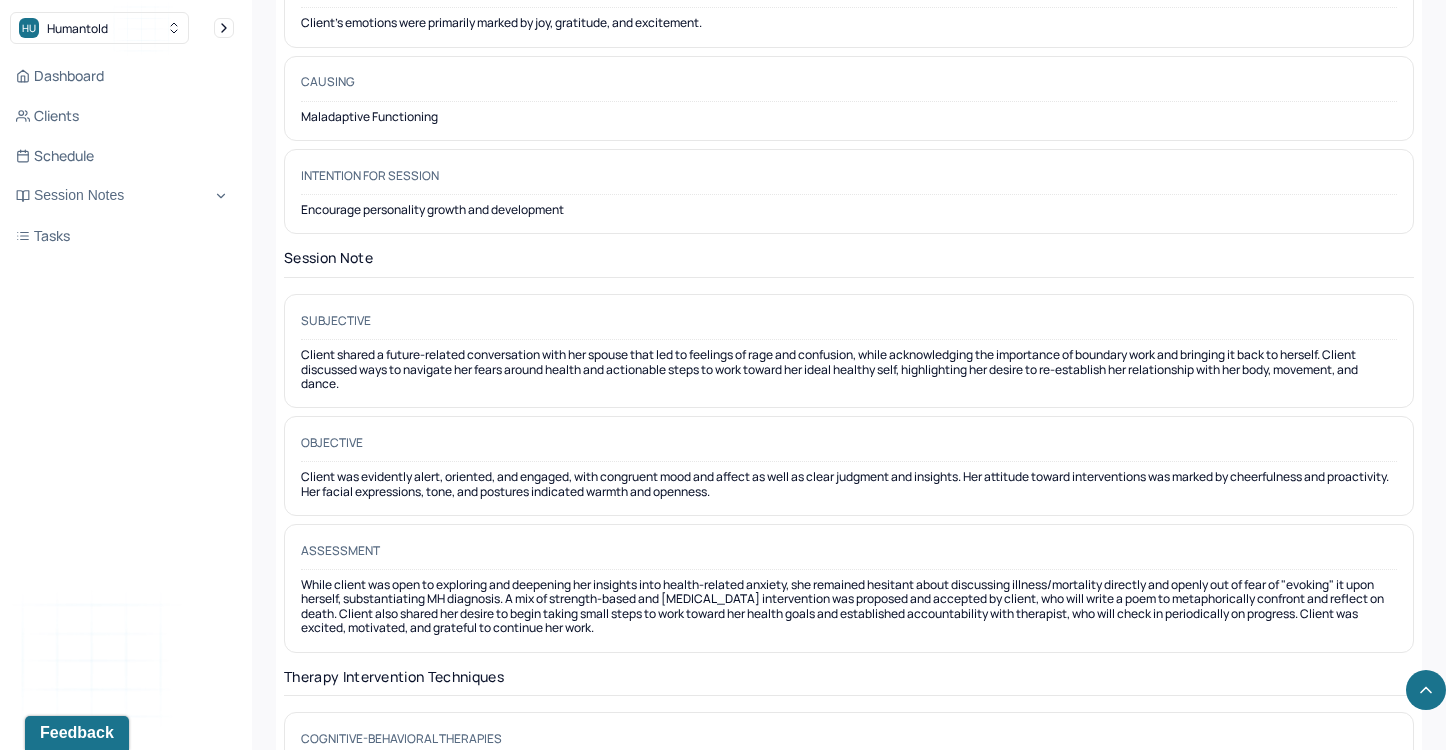scroll, scrollTop: 1593, scrollLeft: 0, axis: vertical 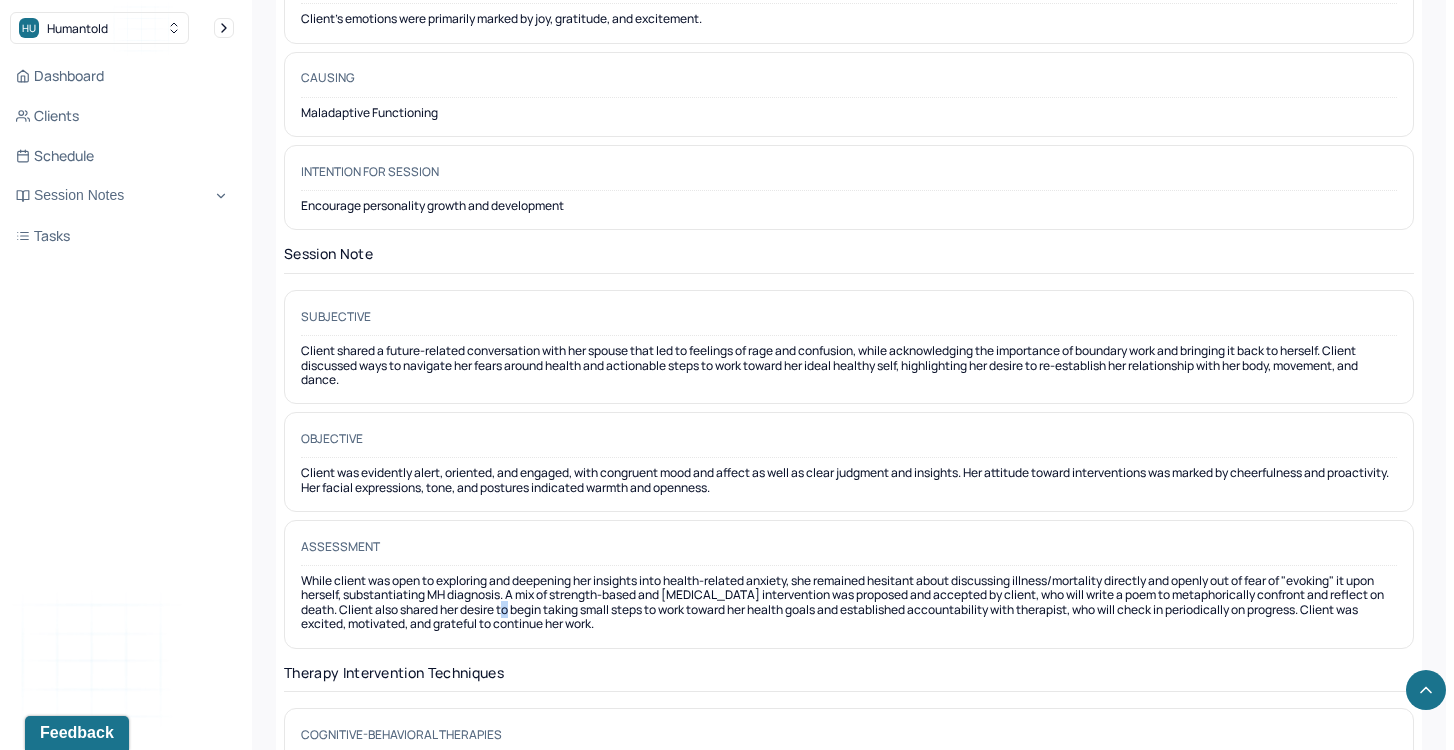 click on "While client was open to exploring and deepening her insights into health-related anxiety, she remained hesitant about discussing illness/mortality directly and openly out of fear of "evoking" it upon herself, substantiating MH diagnosis. A mix of strength-based and [MEDICAL_DATA] intervention was proposed and accepted by client, who will write a poem to metaphorically confront and reflect on death. Client also shared her desire to begin taking small steps to work toward her health goals and established accountability with therapist, who will check in periodically on progress. Client was excited, motivated, and grateful to  continue her work." at bounding box center [849, 603] 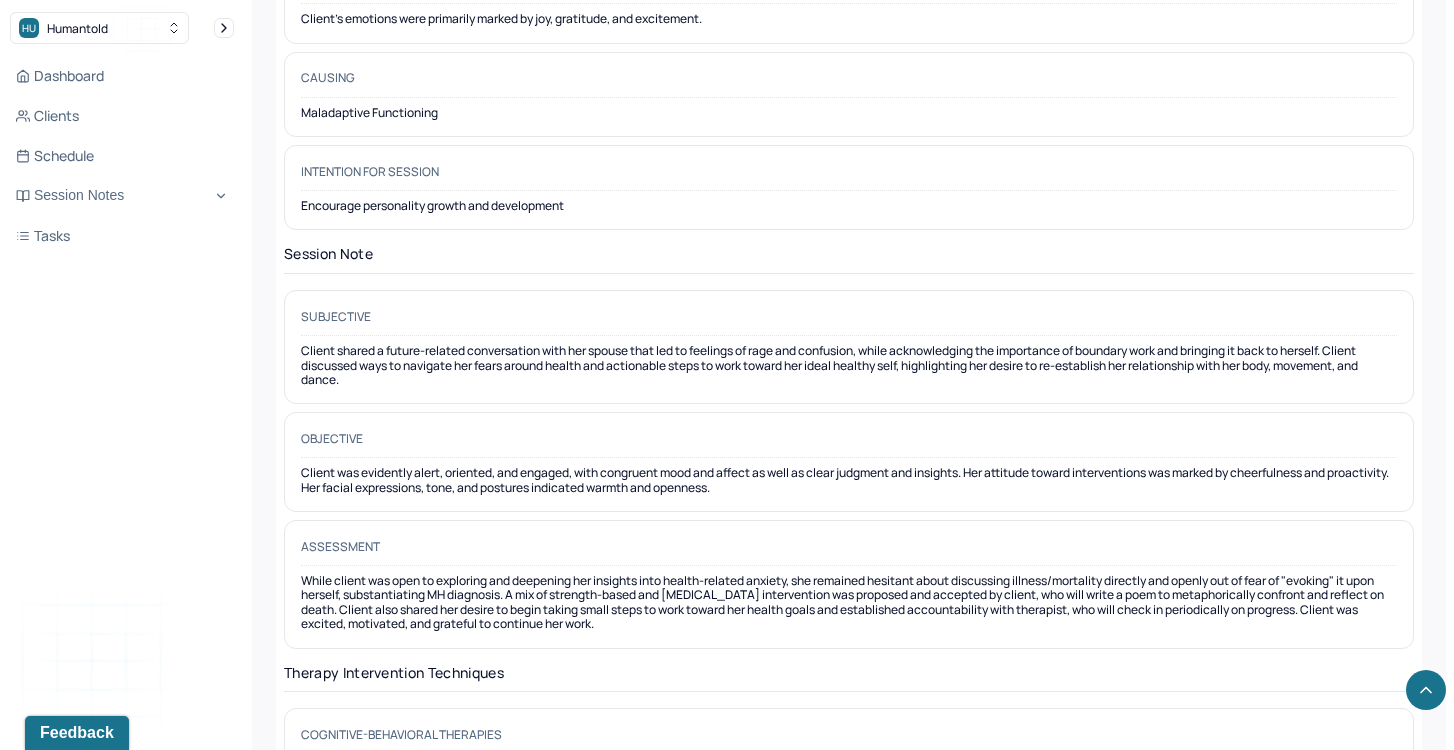 drag, startPoint x: 398, startPoint y: 591, endPoint x: 433, endPoint y: 625, distance: 48.79549 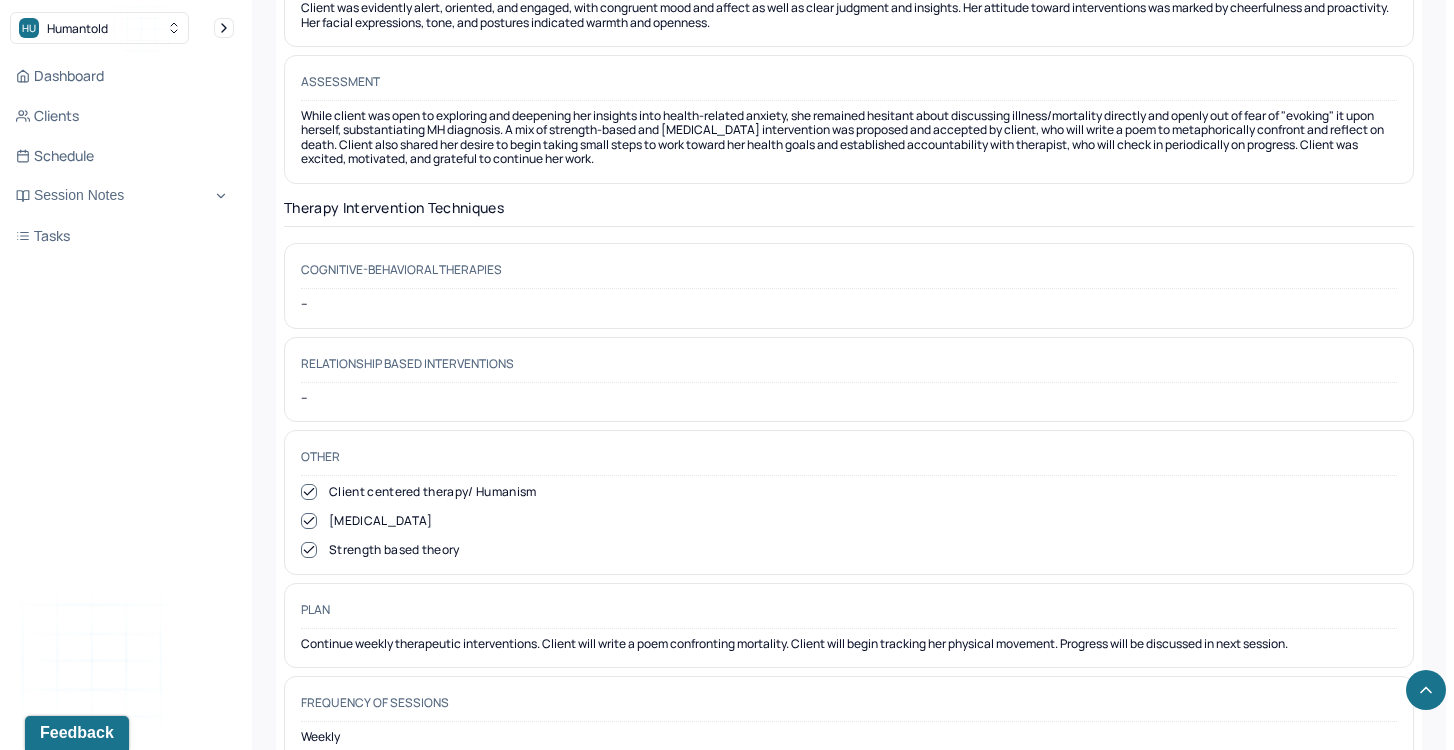 scroll, scrollTop: 2061, scrollLeft: 0, axis: vertical 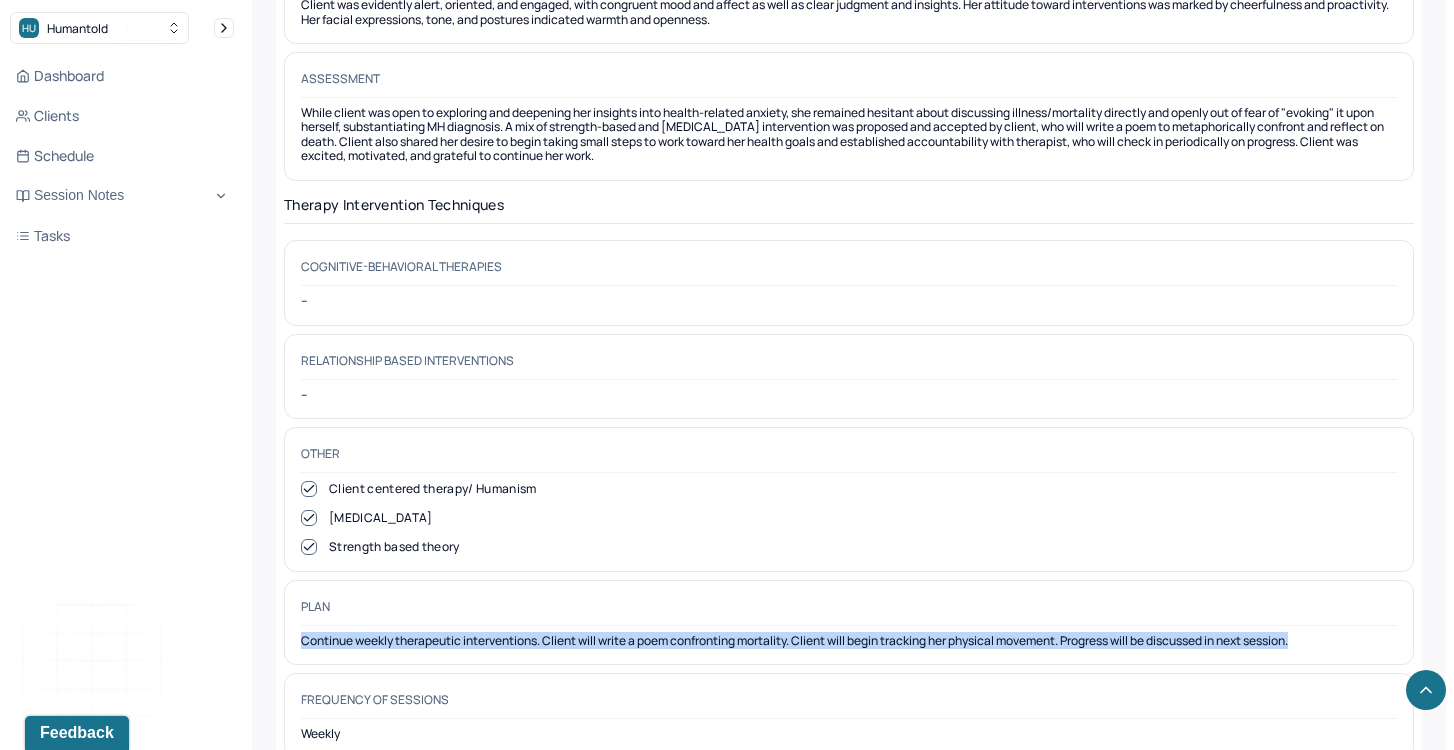 drag, startPoint x: 303, startPoint y: 622, endPoint x: 624, endPoint y: 640, distance: 321.50427 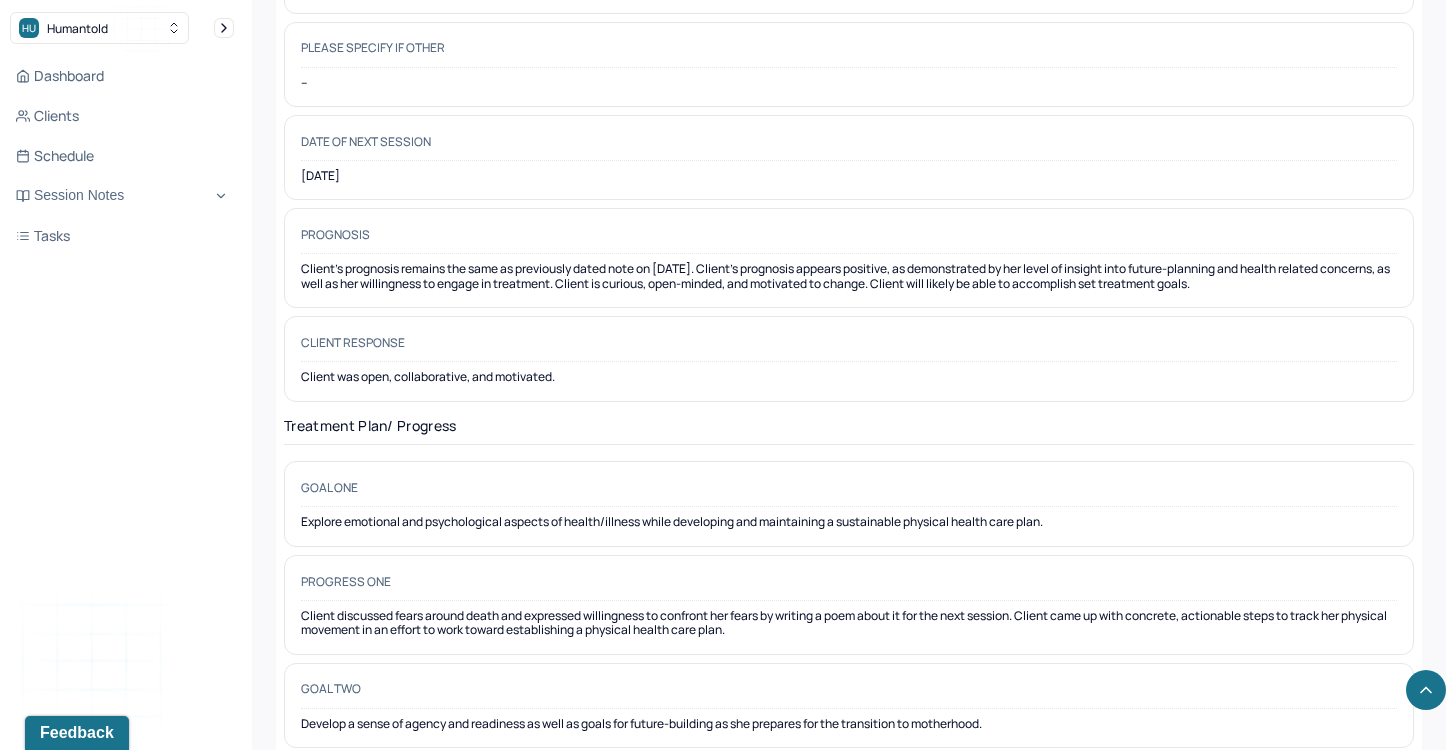 scroll, scrollTop: 2810, scrollLeft: 0, axis: vertical 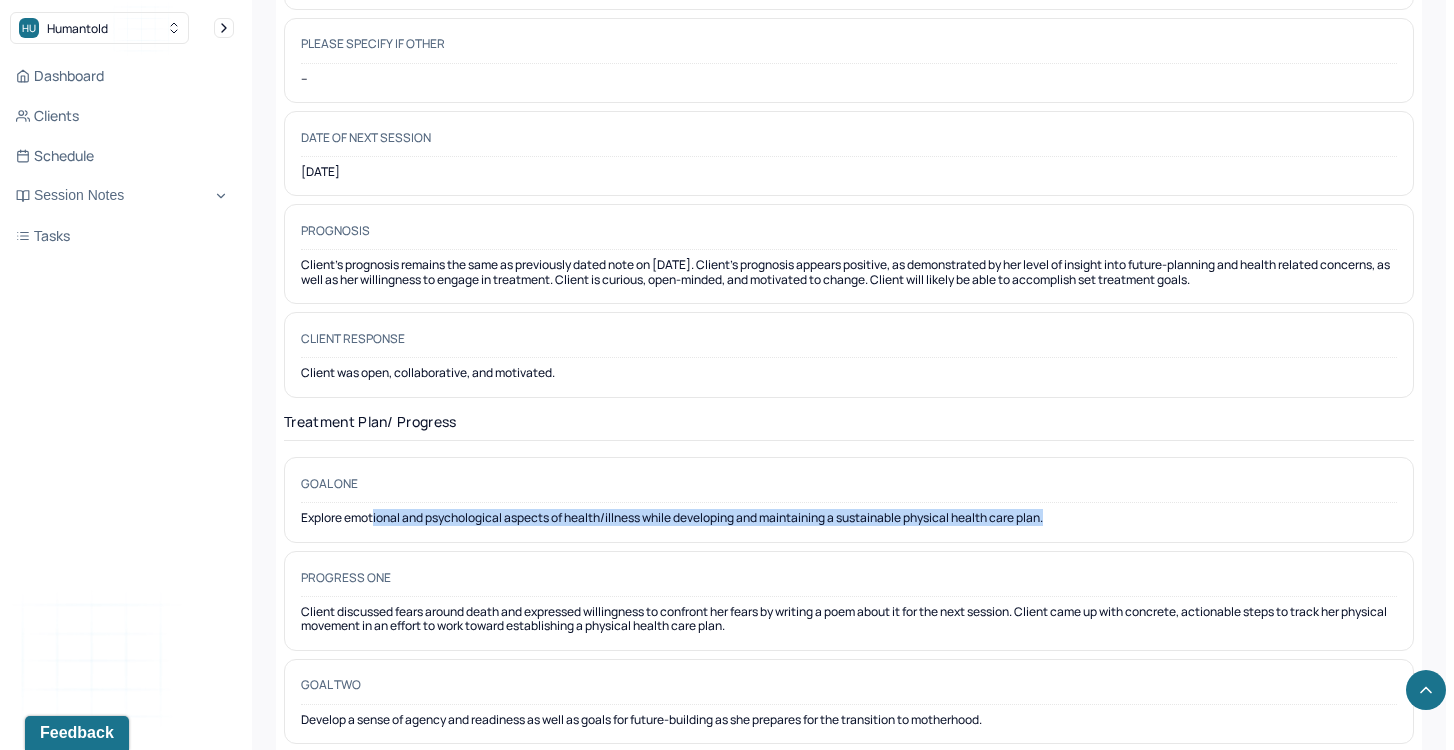 drag, startPoint x: 374, startPoint y: 500, endPoint x: 667, endPoint y: 516, distance: 293.43652 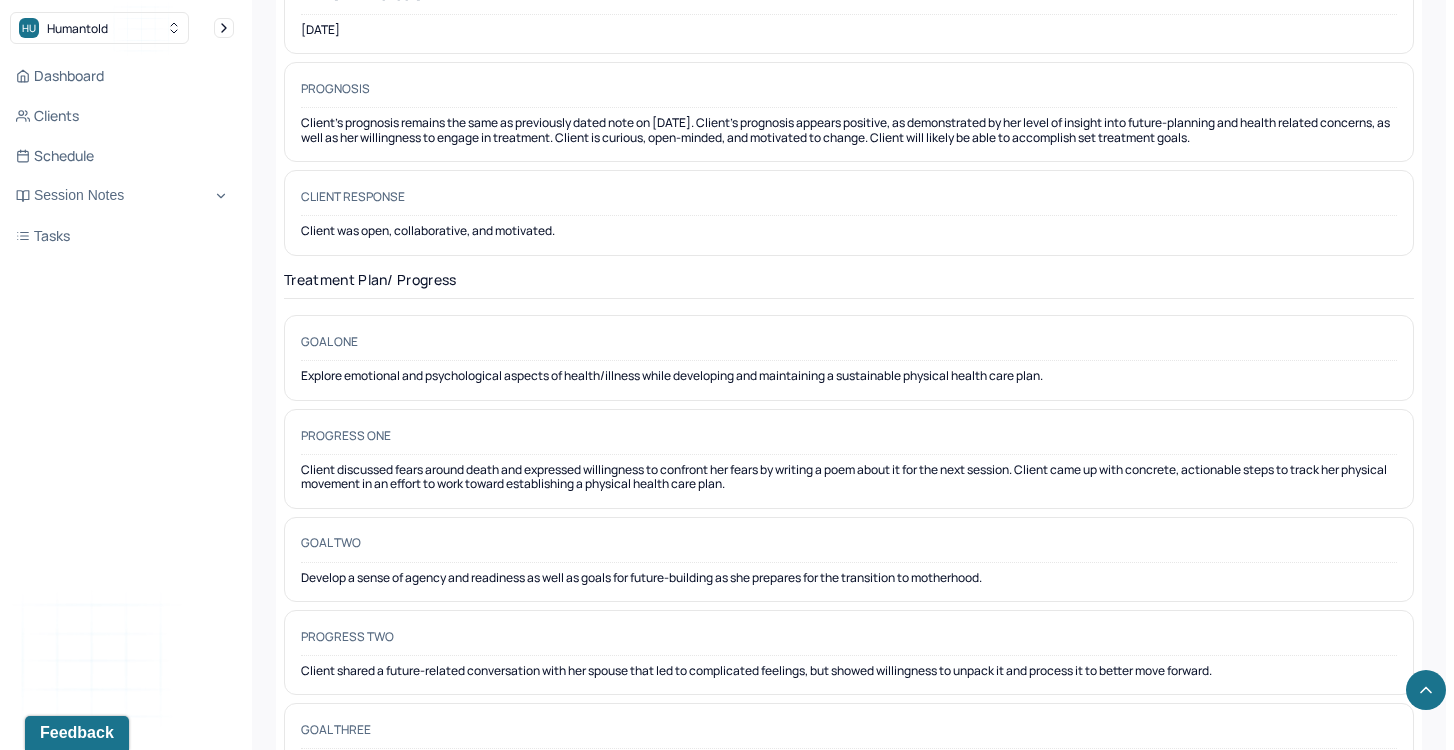 scroll, scrollTop: 2954, scrollLeft: 0, axis: vertical 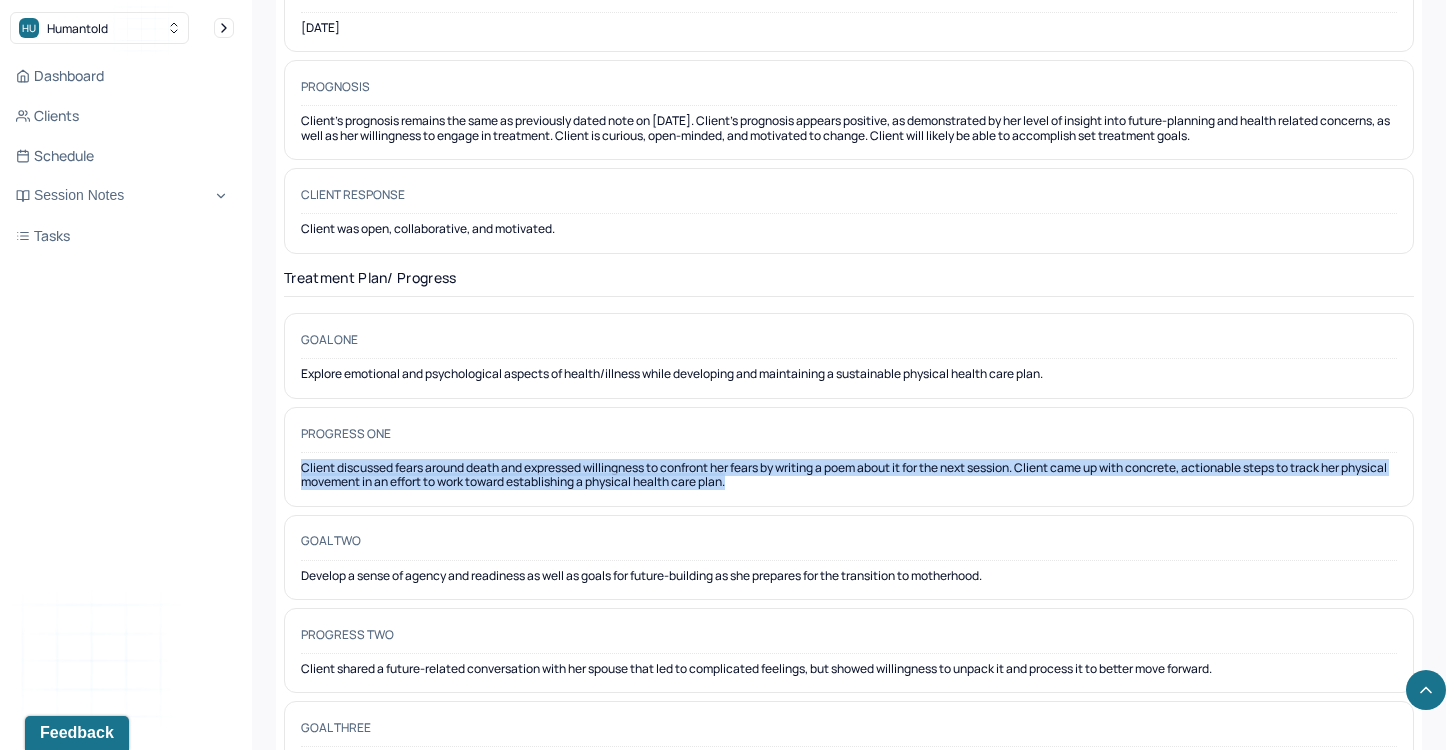drag, startPoint x: 295, startPoint y: 437, endPoint x: 327, endPoint y: 464, distance: 41.868843 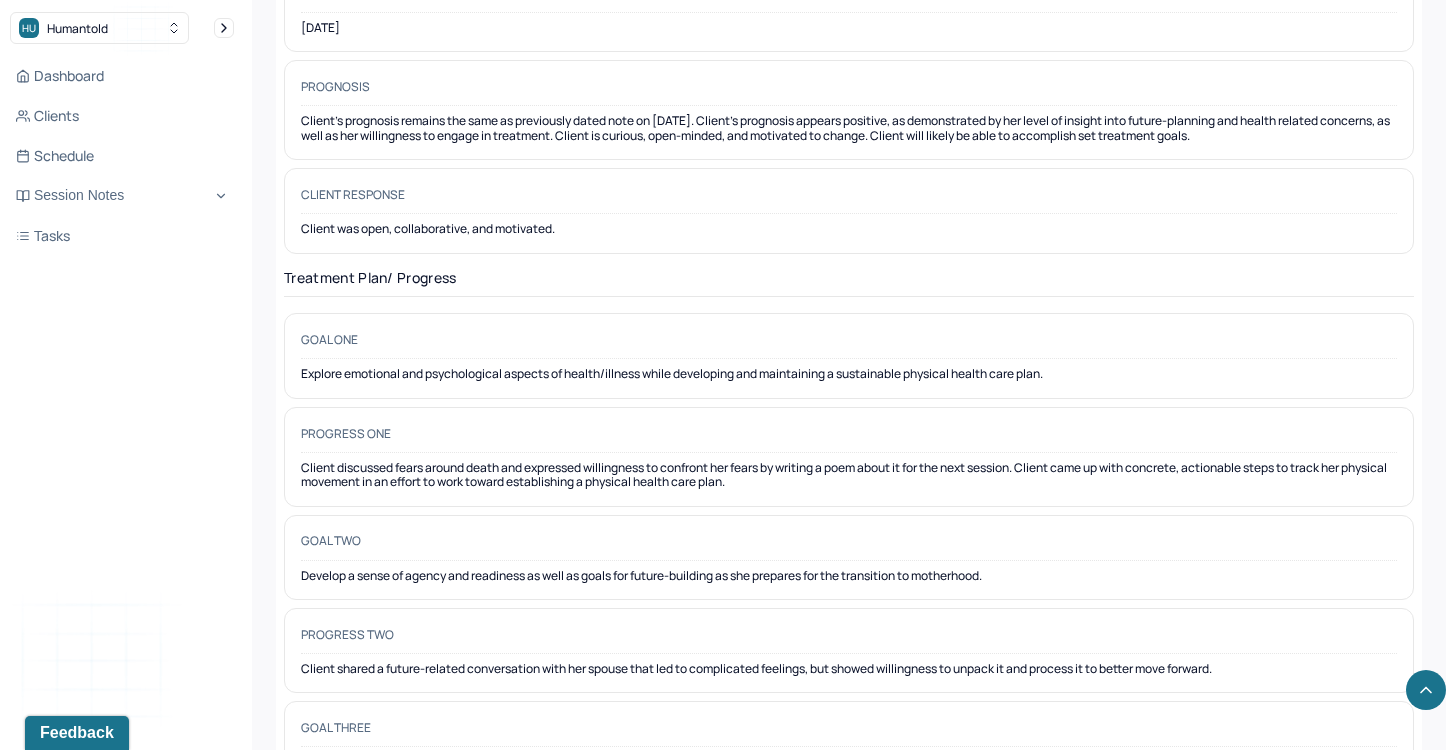 click on "Progress one Client discussed fears around death and expressed willingness to confront her fears by writing a poem about it for the next session. Client came up with concrete, actionable steps to track her physical movement in an effort to work toward establishing a physical health care plan." at bounding box center (849, 457) 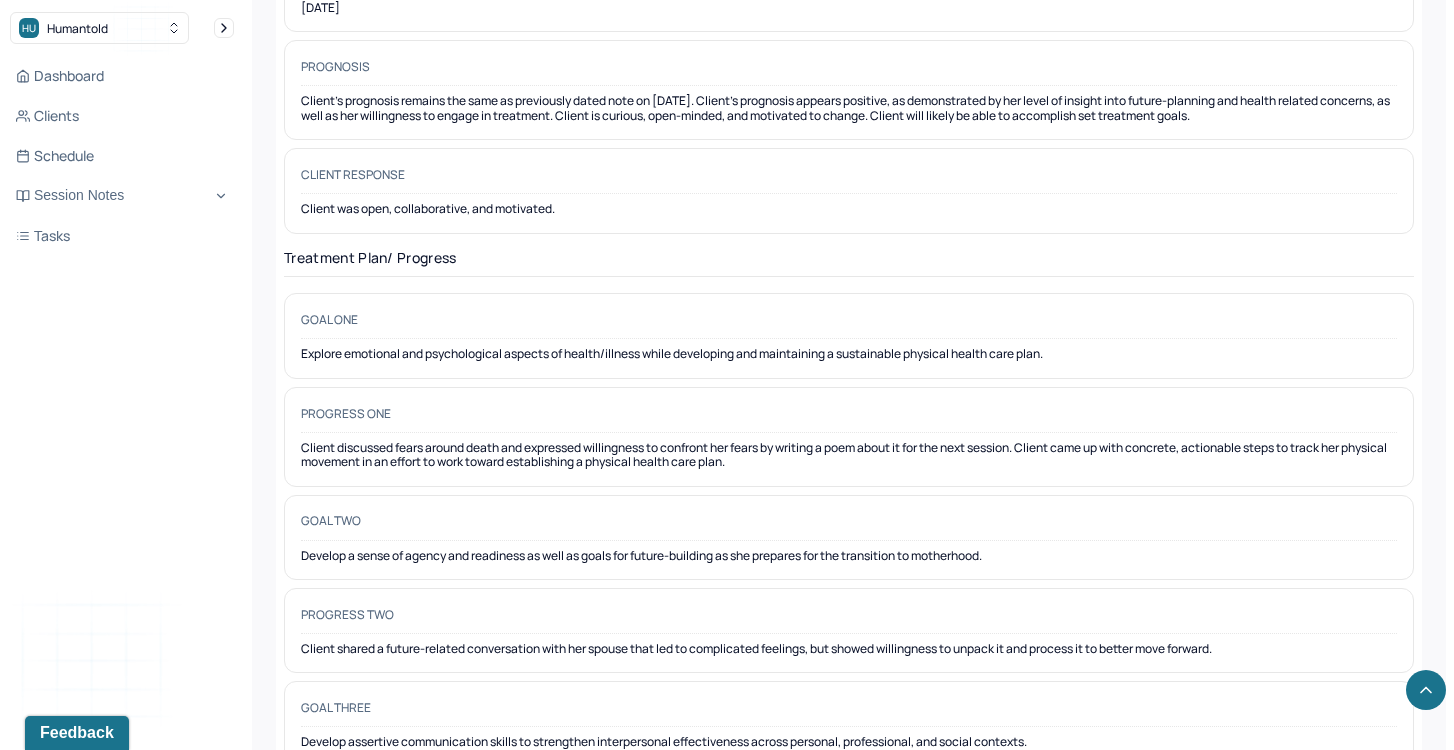 scroll, scrollTop: 2981, scrollLeft: 0, axis: vertical 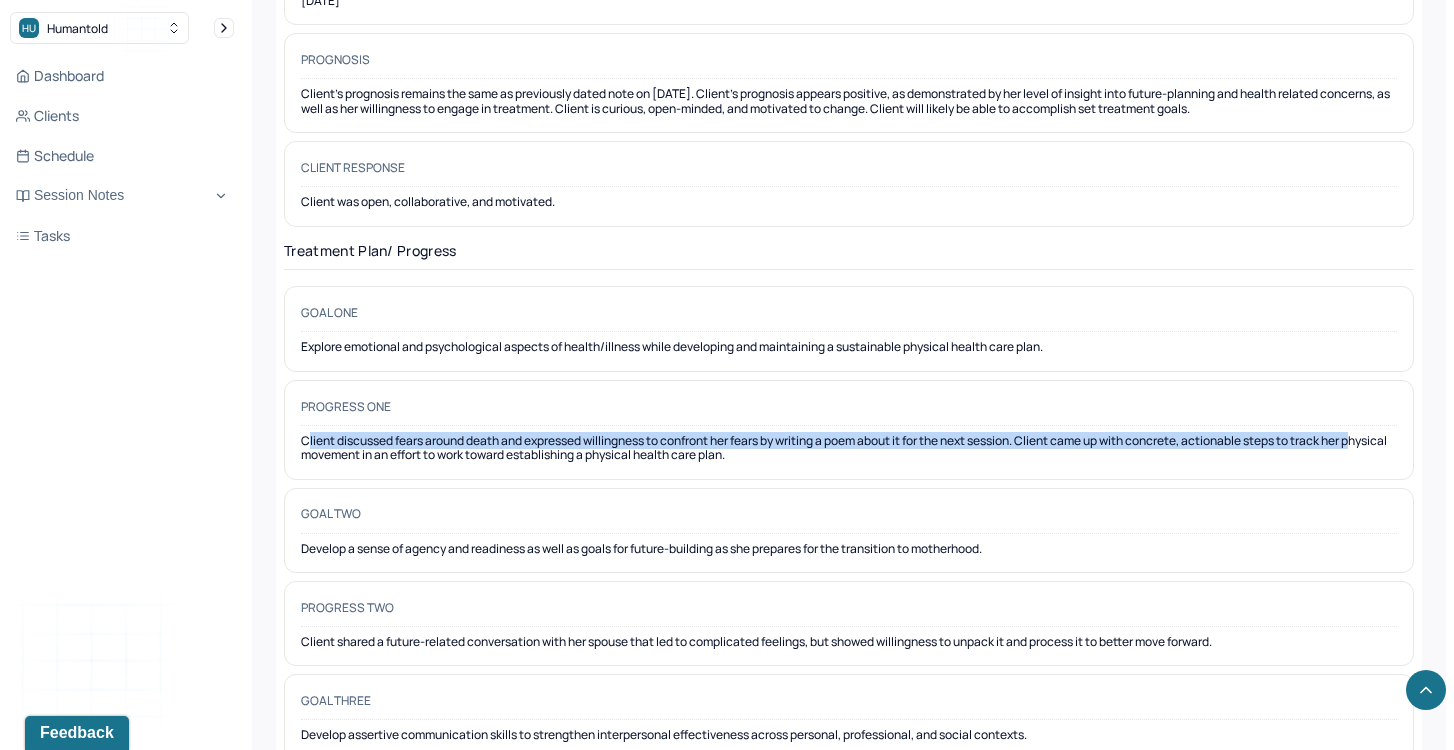 drag, startPoint x: 306, startPoint y: 410, endPoint x: 309, endPoint y: 432, distance: 22.203604 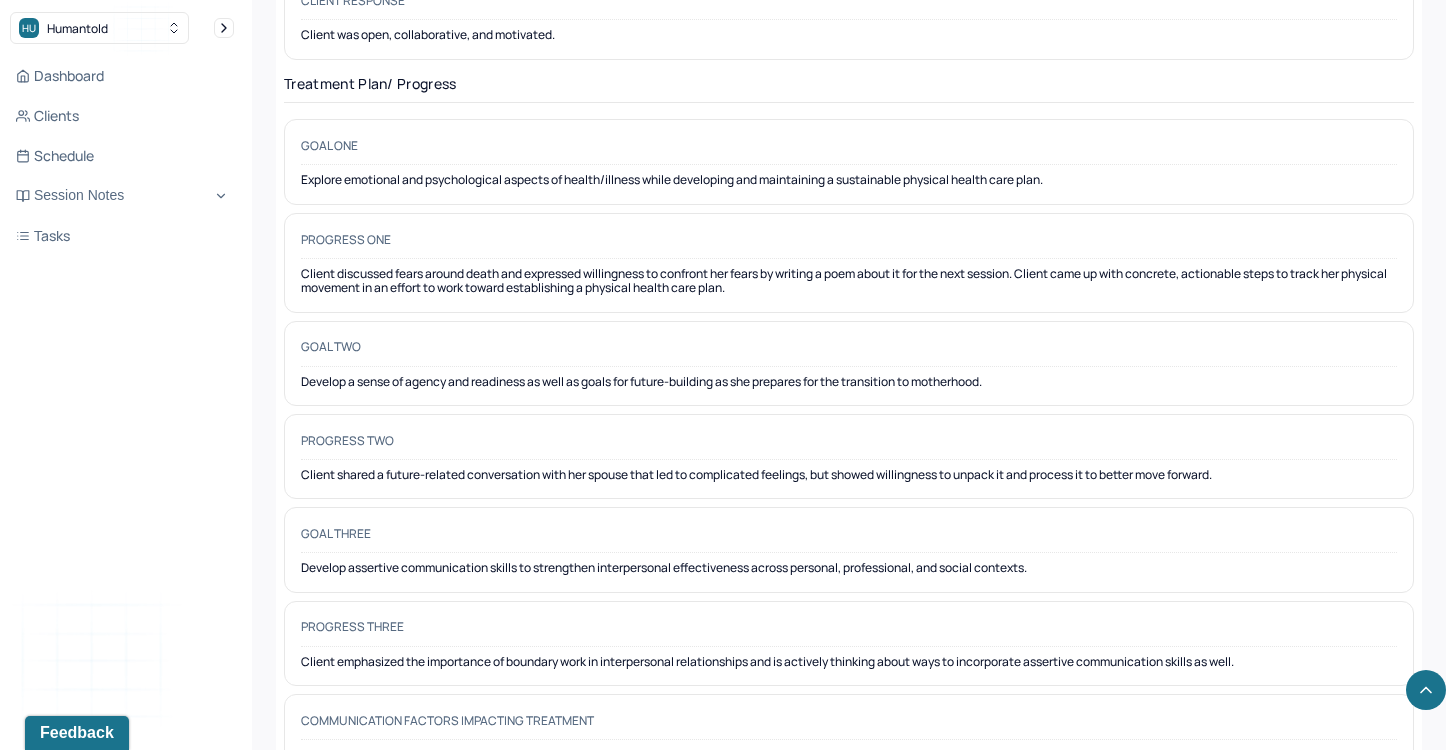 scroll, scrollTop: 3150, scrollLeft: 0, axis: vertical 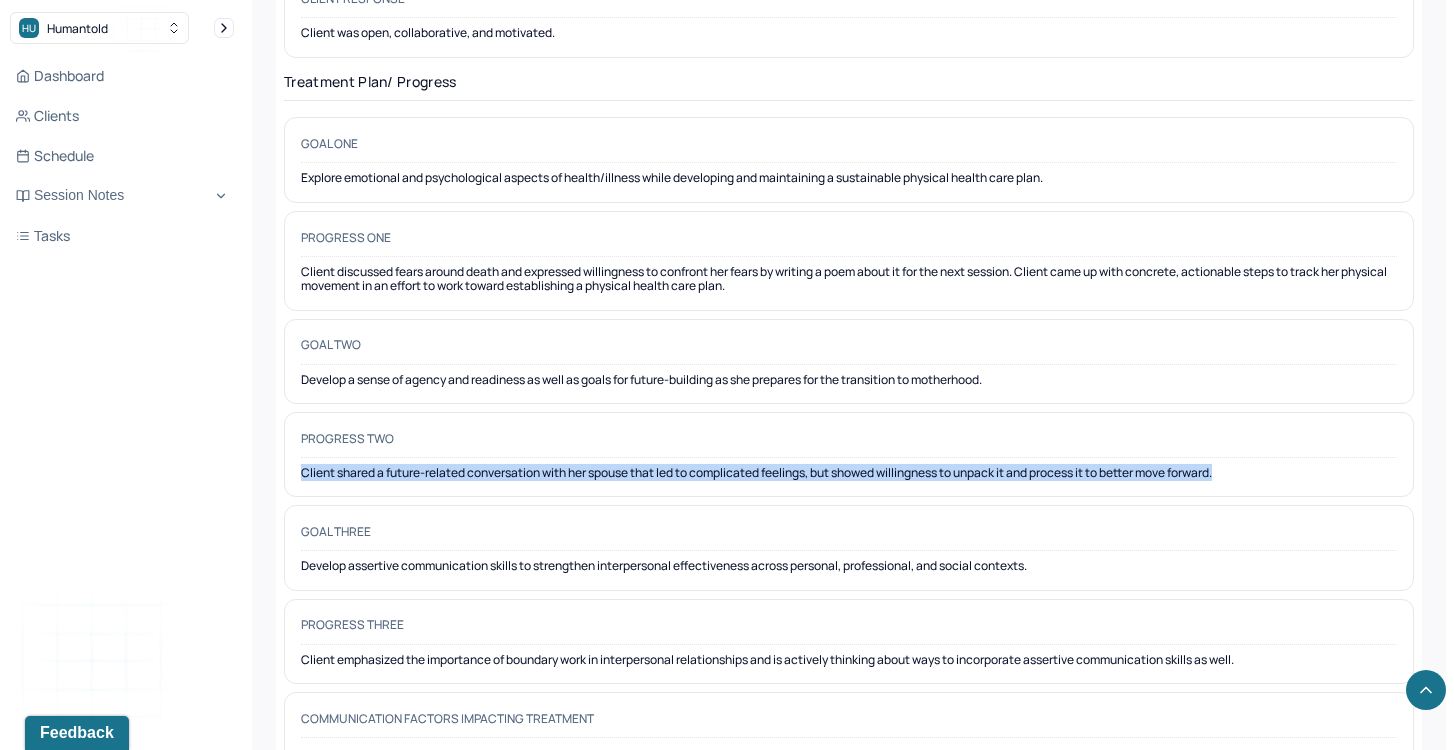 drag, startPoint x: 300, startPoint y: 439, endPoint x: 316, endPoint y: 461, distance: 27.202942 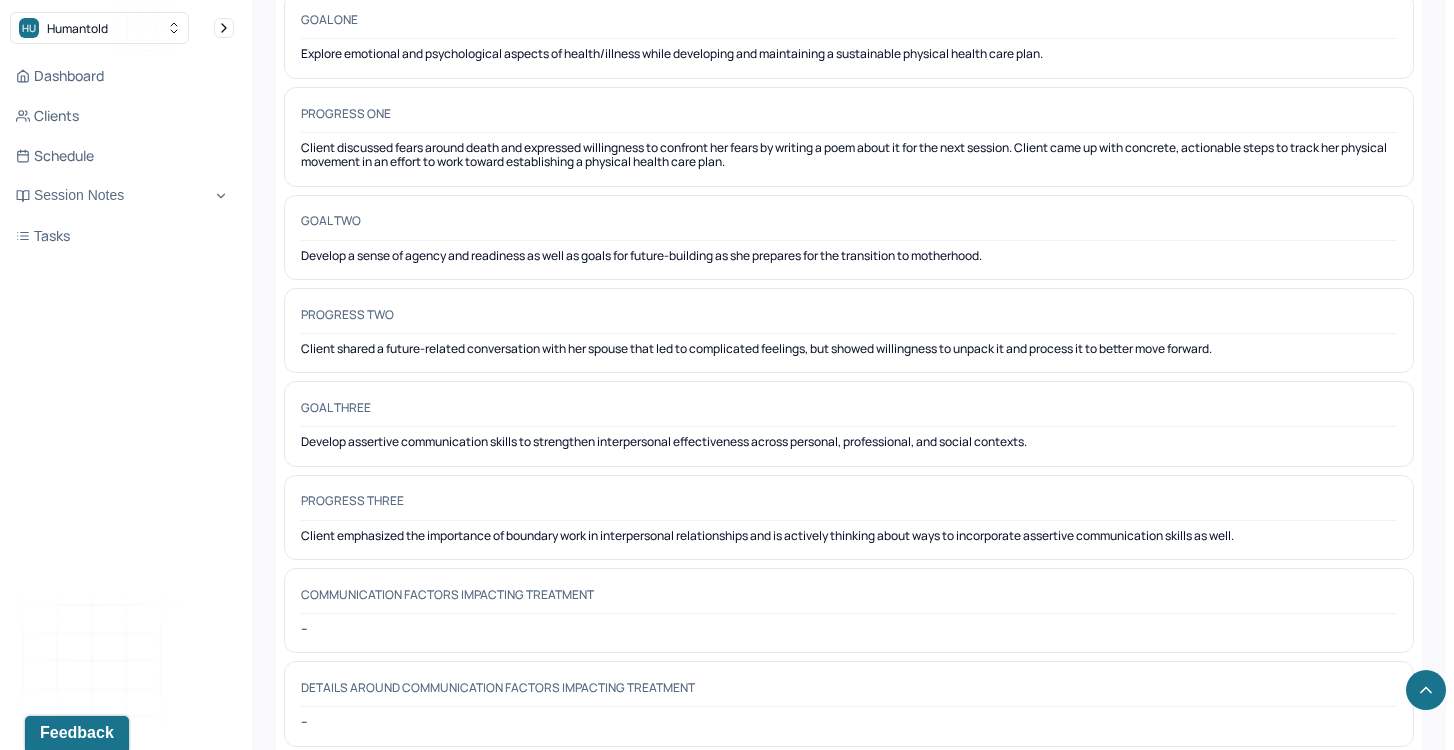 scroll, scrollTop: 3278, scrollLeft: 0, axis: vertical 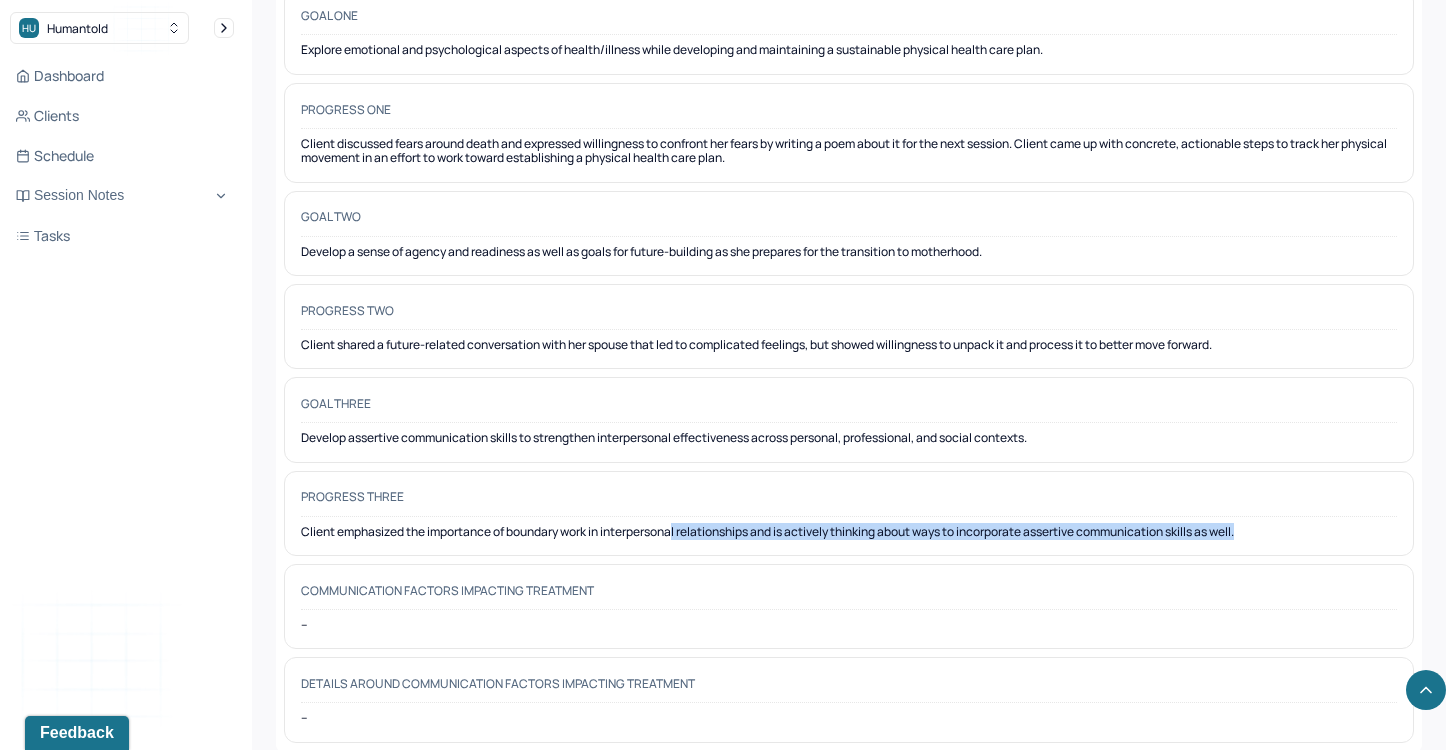 drag, startPoint x: 681, startPoint y: 499, endPoint x: 684, endPoint y: 520, distance: 21.213203 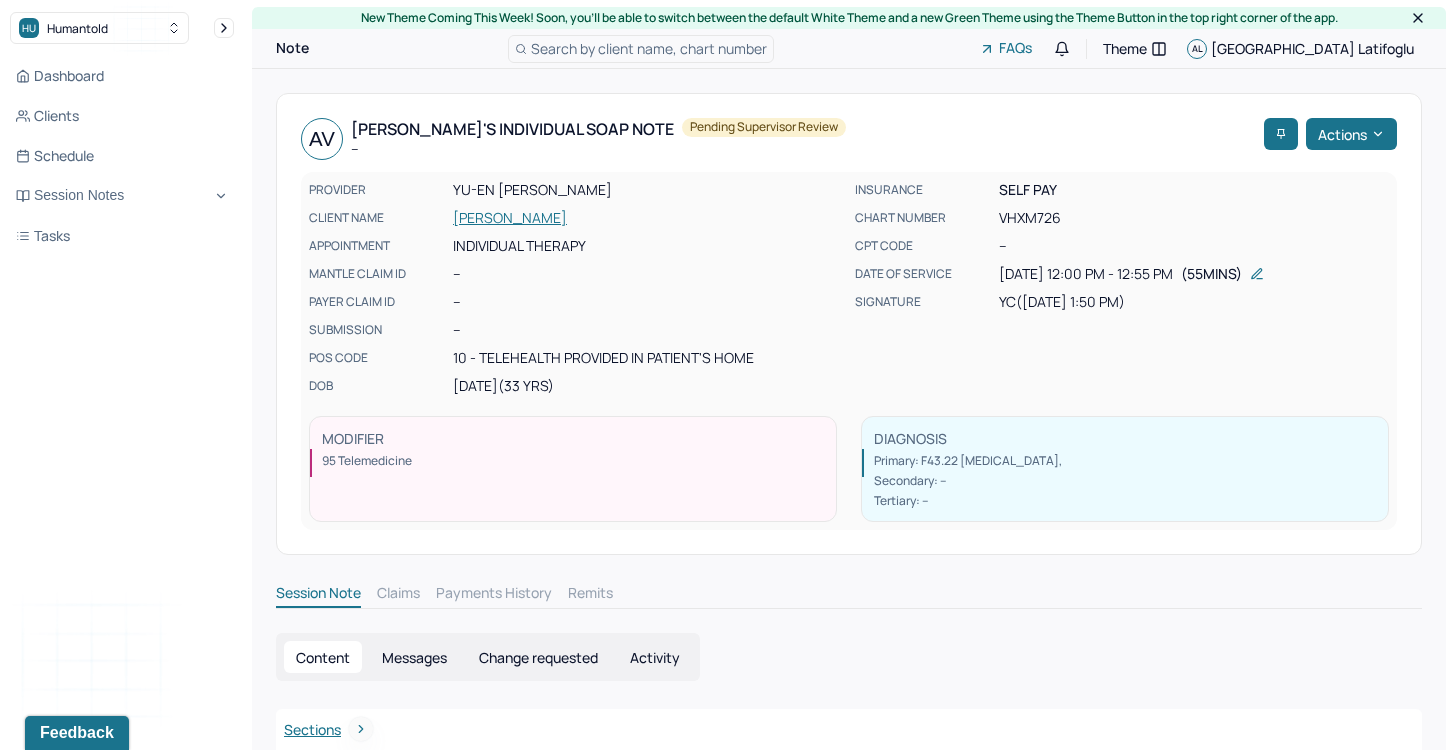 scroll, scrollTop: 0, scrollLeft: 0, axis: both 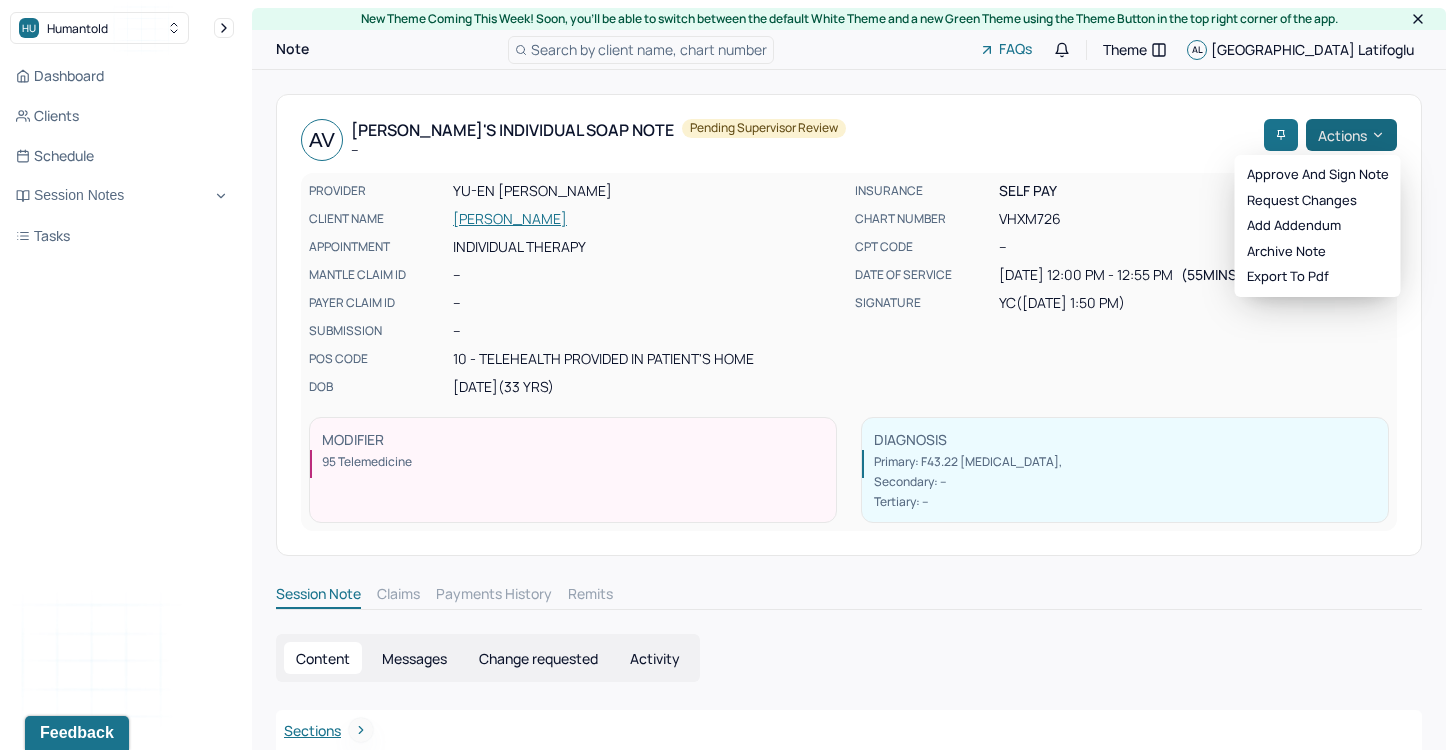 click on "Actions" at bounding box center [1351, 135] 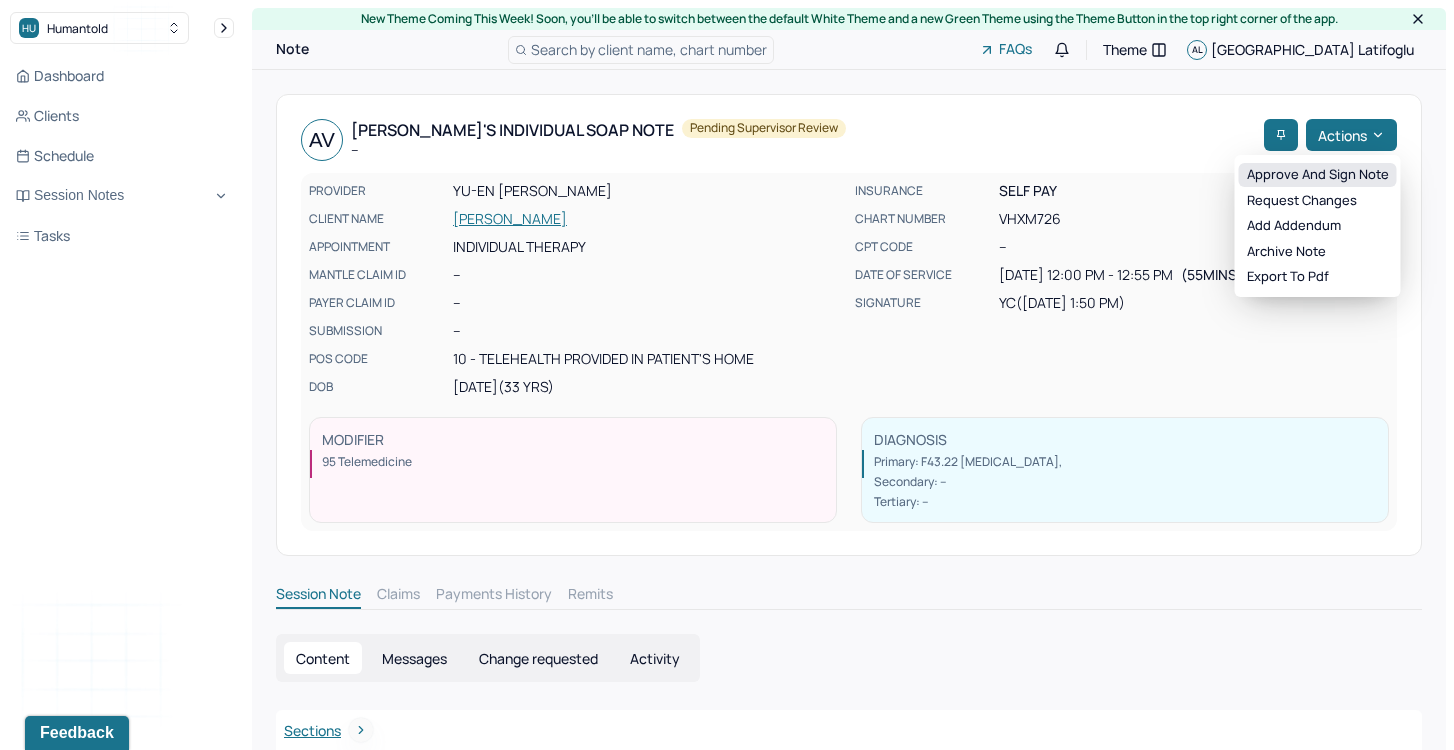 click on "Approve and sign note" at bounding box center [1318, 175] 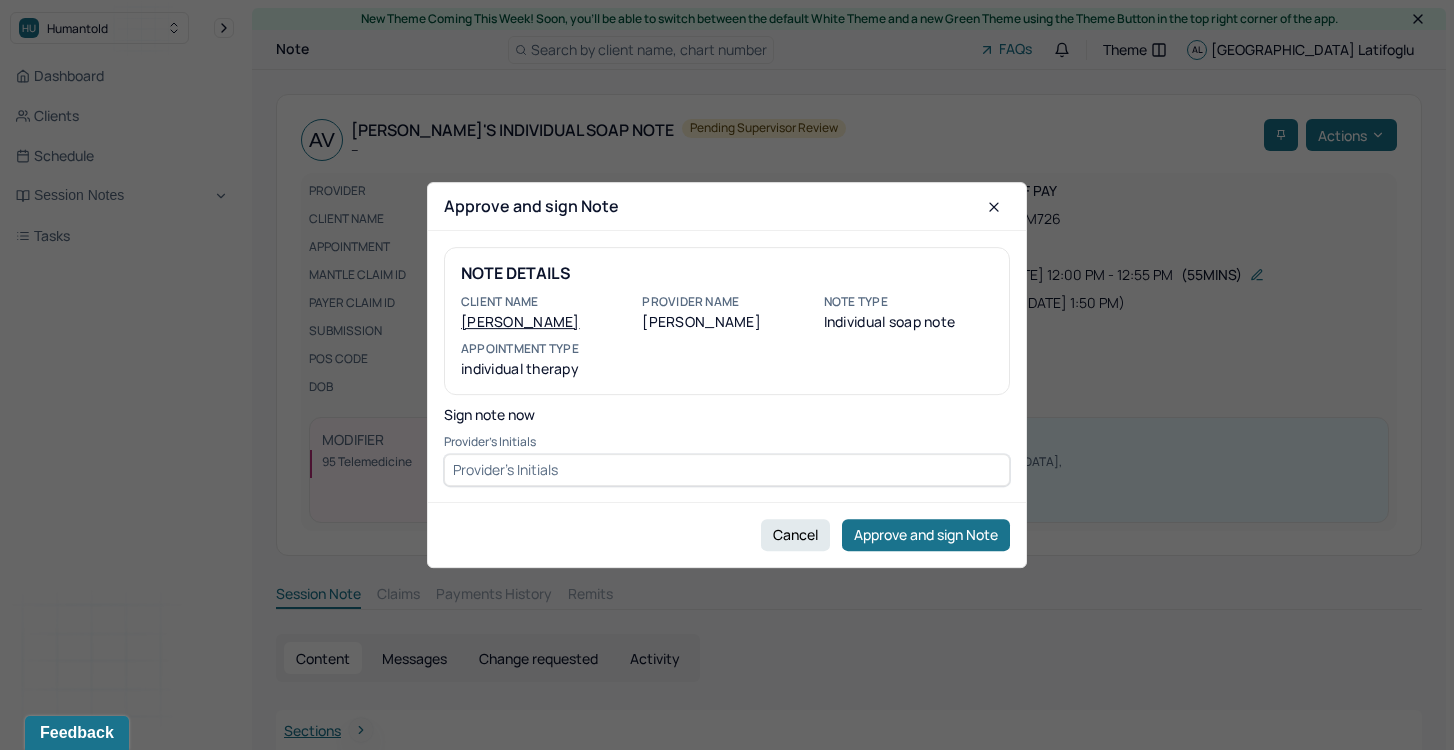 click at bounding box center [727, 470] 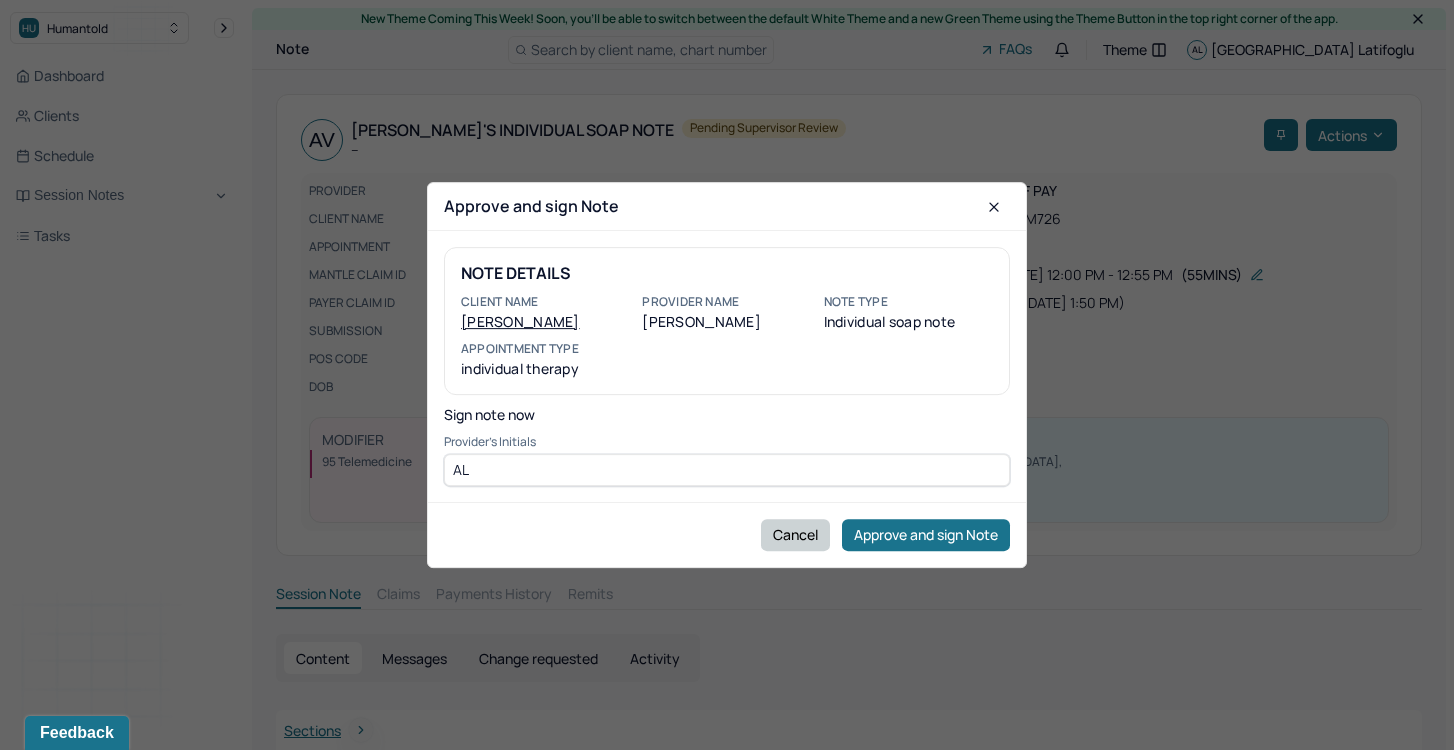 type on "AL" 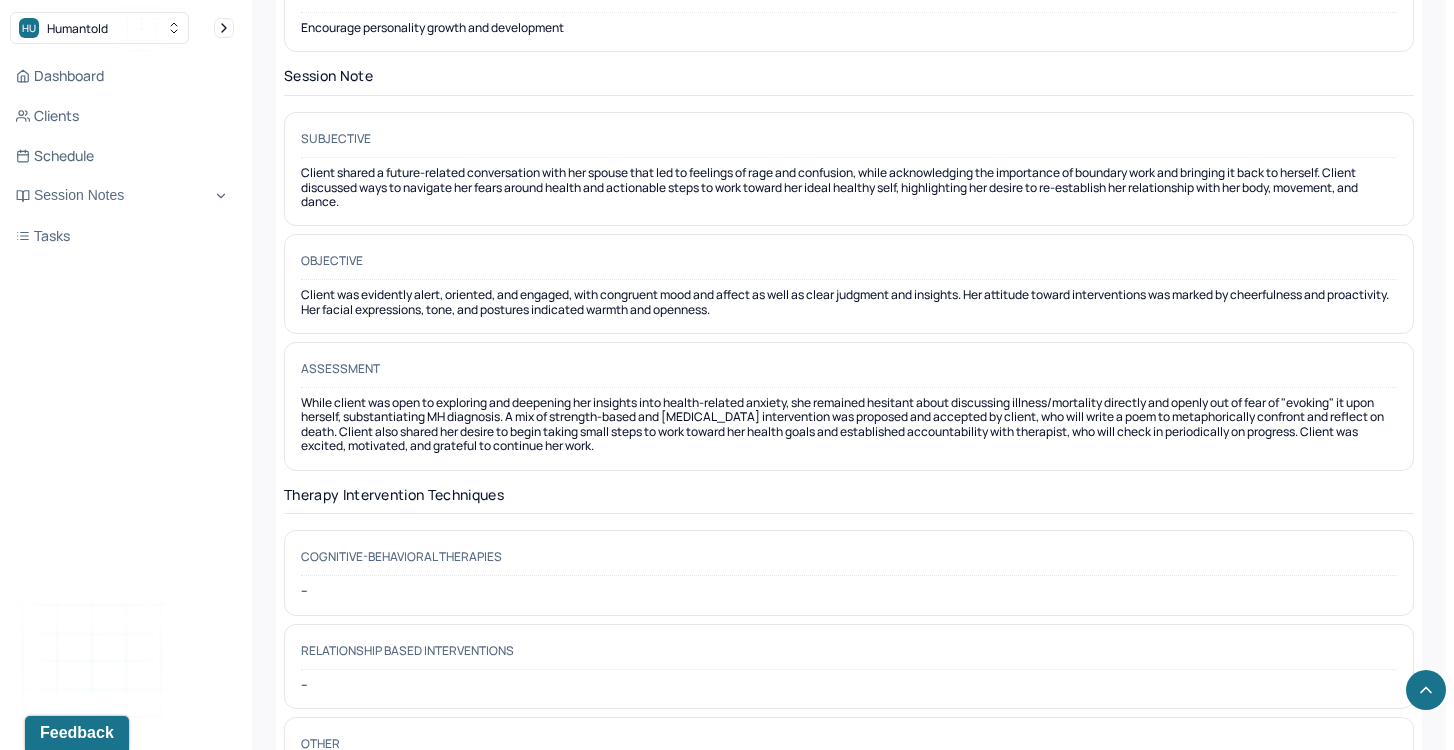 scroll, scrollTop: 1769, scrollLeft: 0, axis: vertical 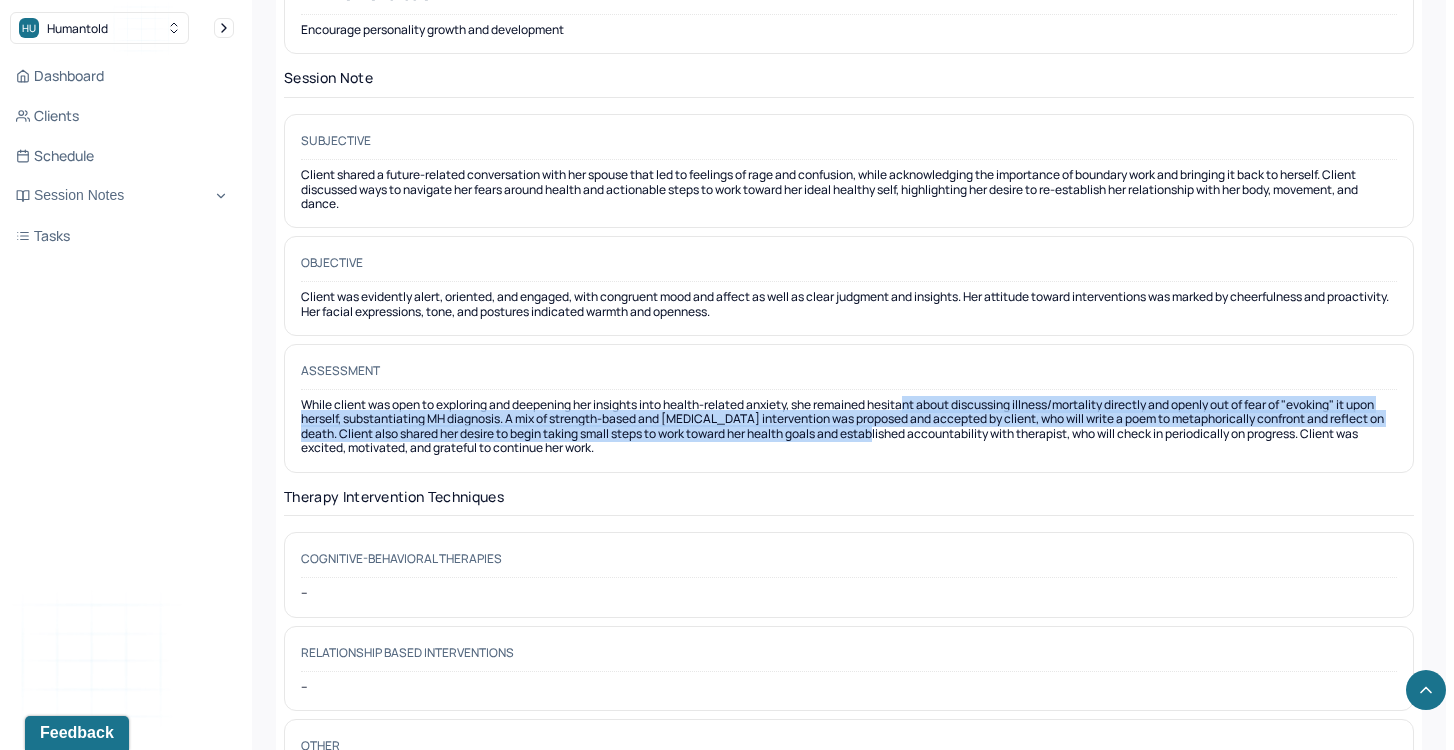 drag, startPoint x: 917, startPoint y: 387, endPoint x: 925, endPoint y: 415, distance: 29.12044 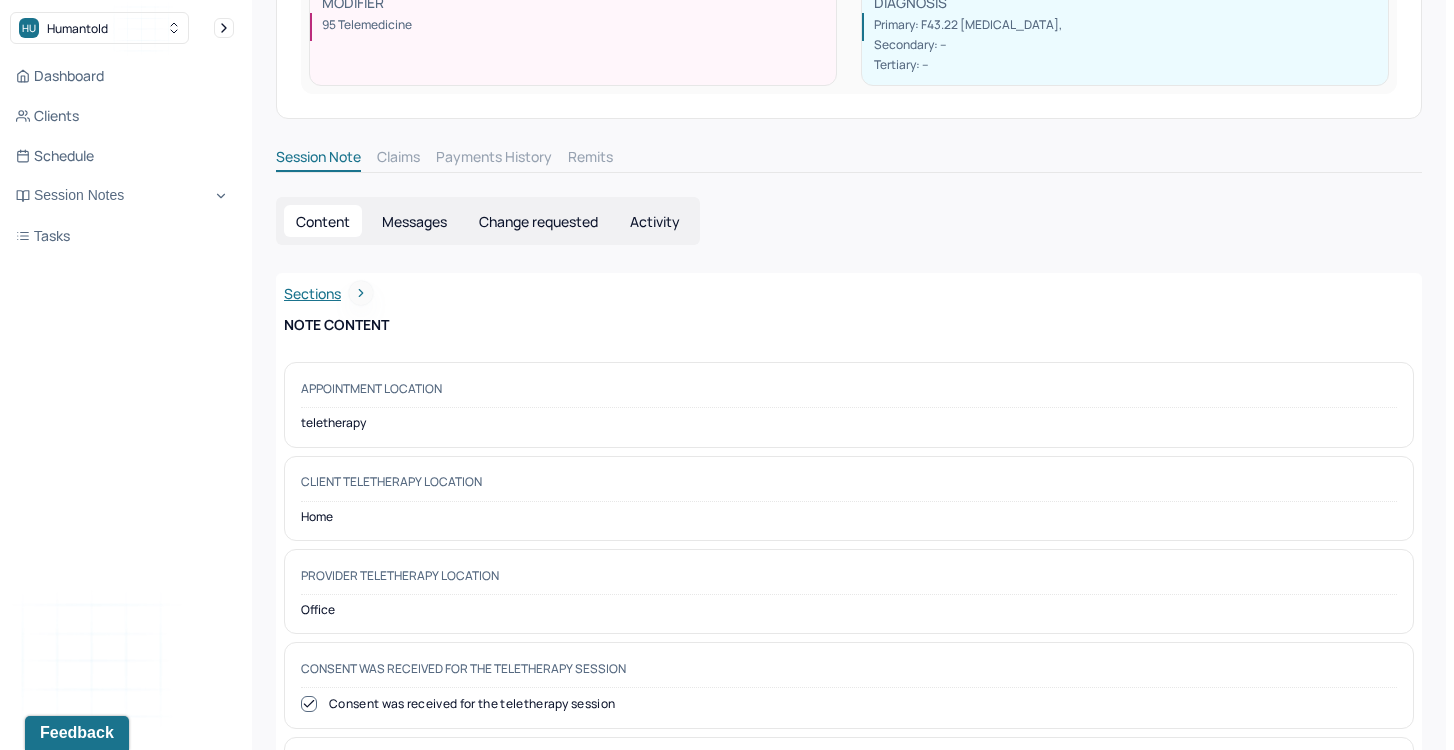 scroll, scrollTop: 80, scrollLeft: 0, axis: vertical 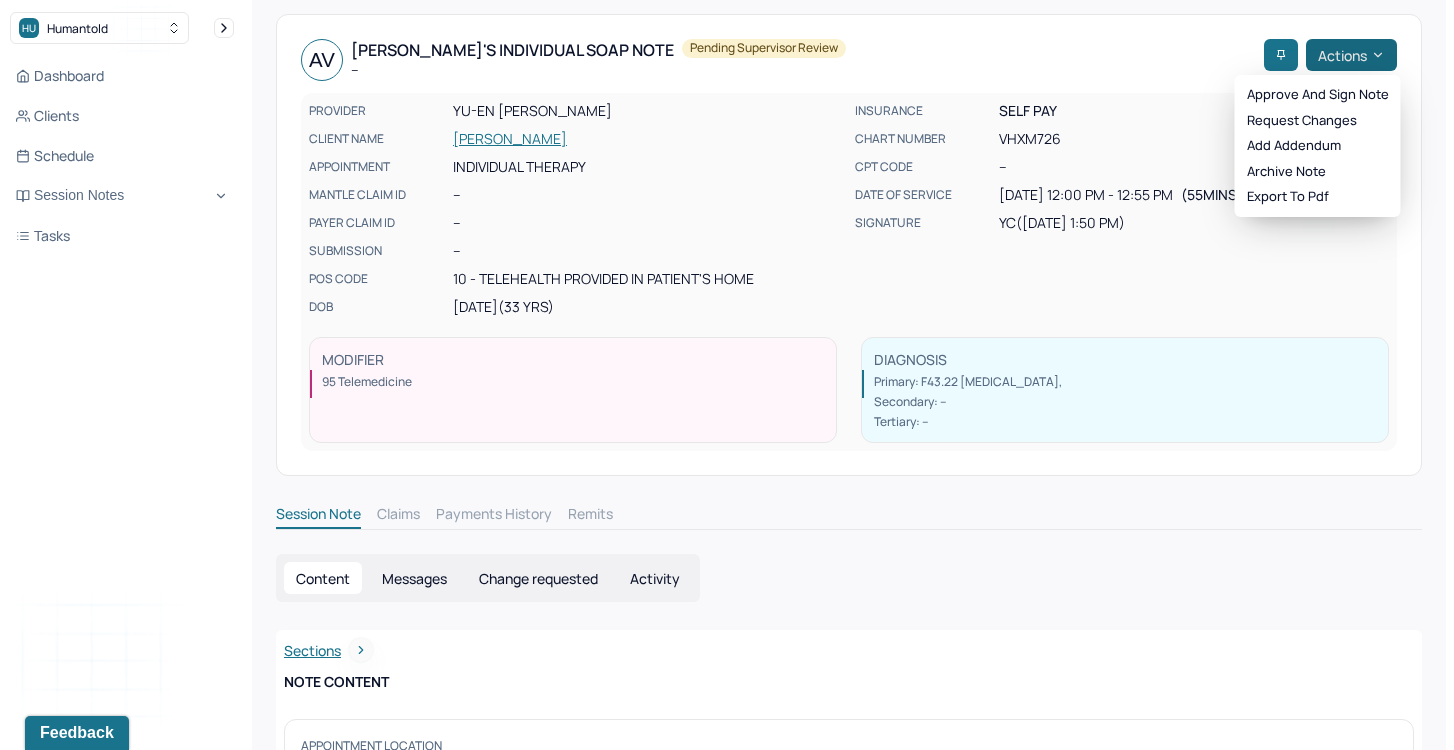 click on "Actions" at bounding box center [1351, 55] 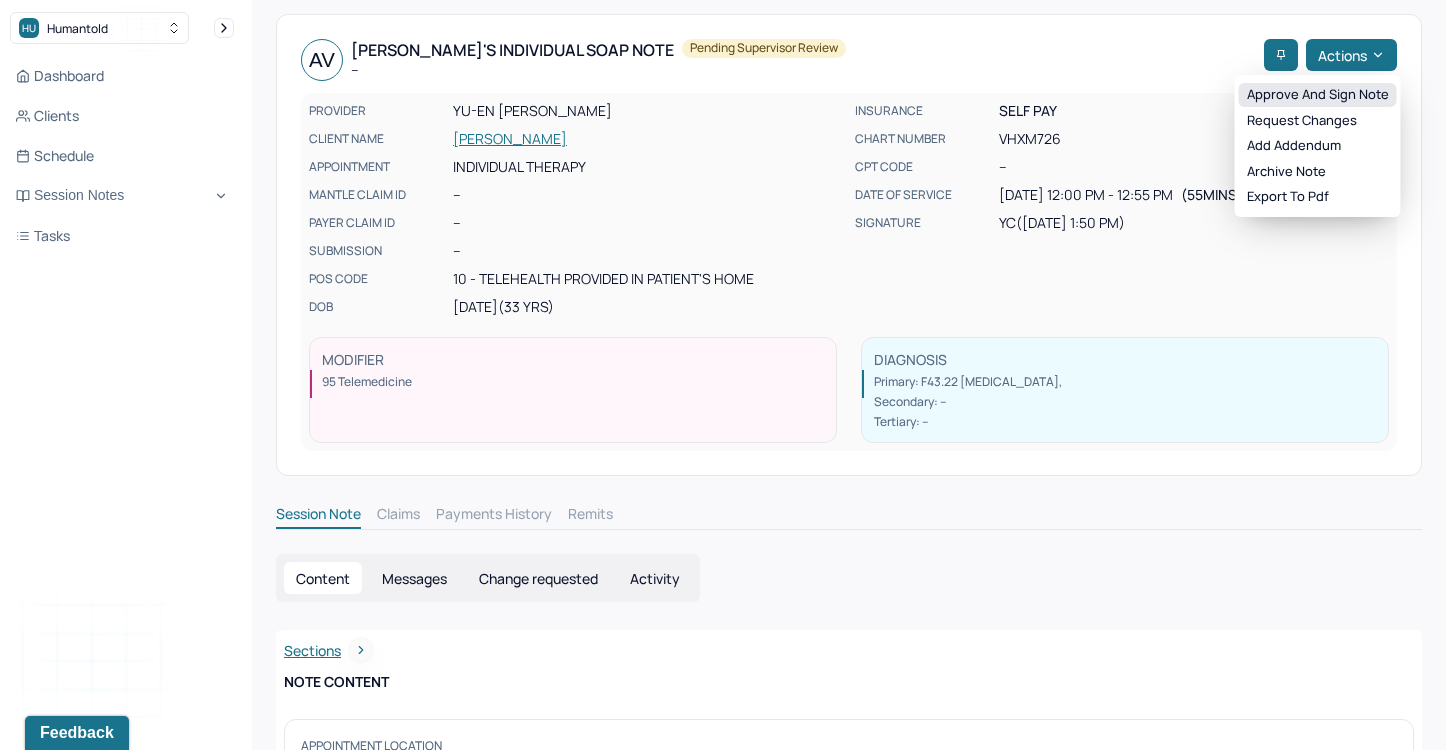 click on "Approve and sign note" at bounding box center (1318, 95) 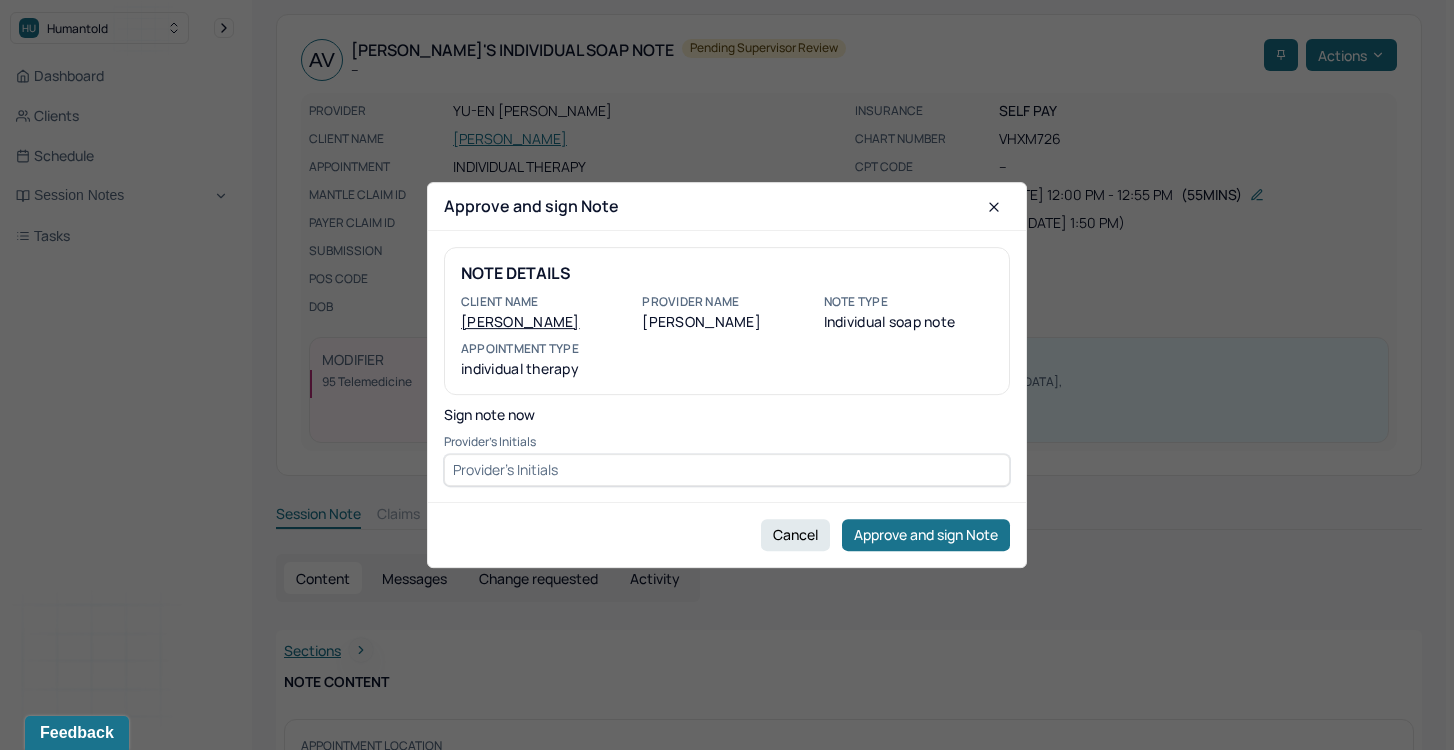 click at bounding box center (727, 470) 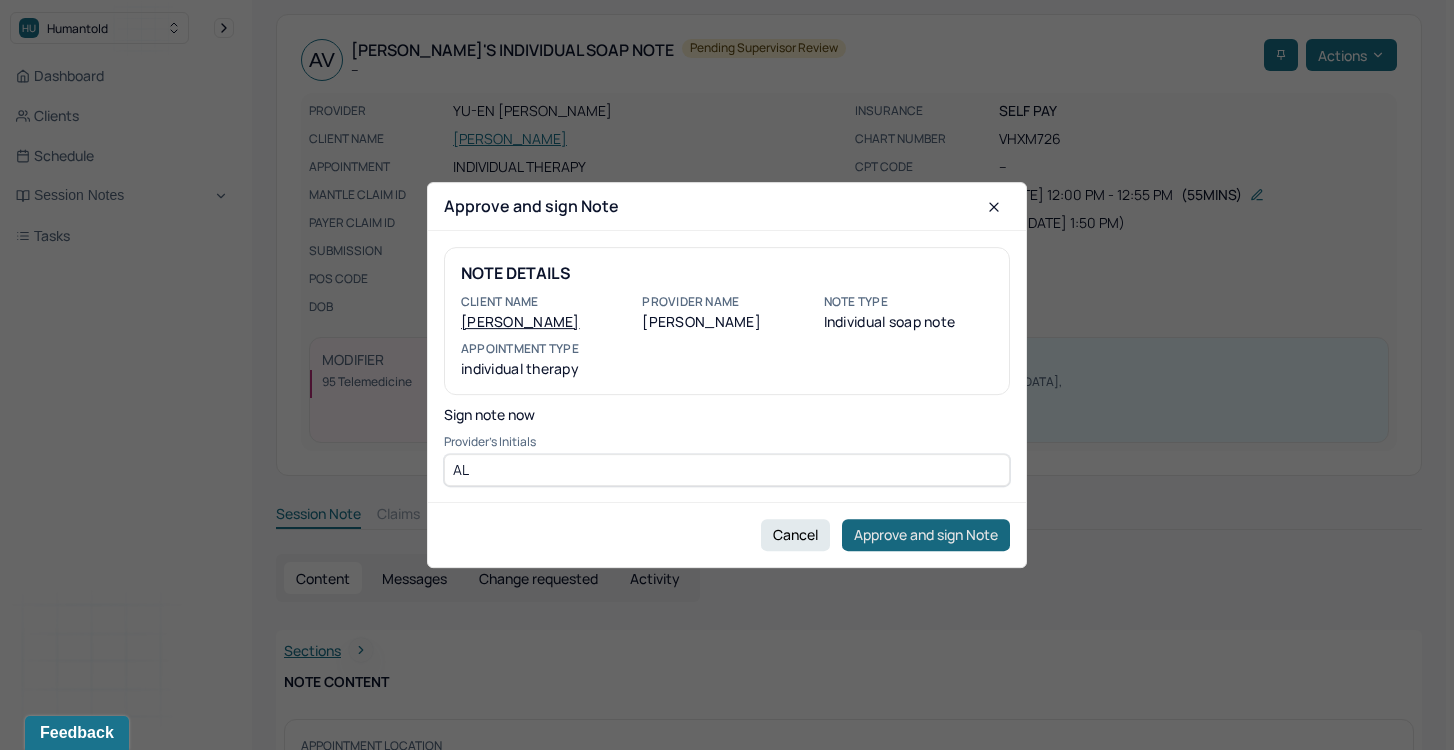 type on "AL" 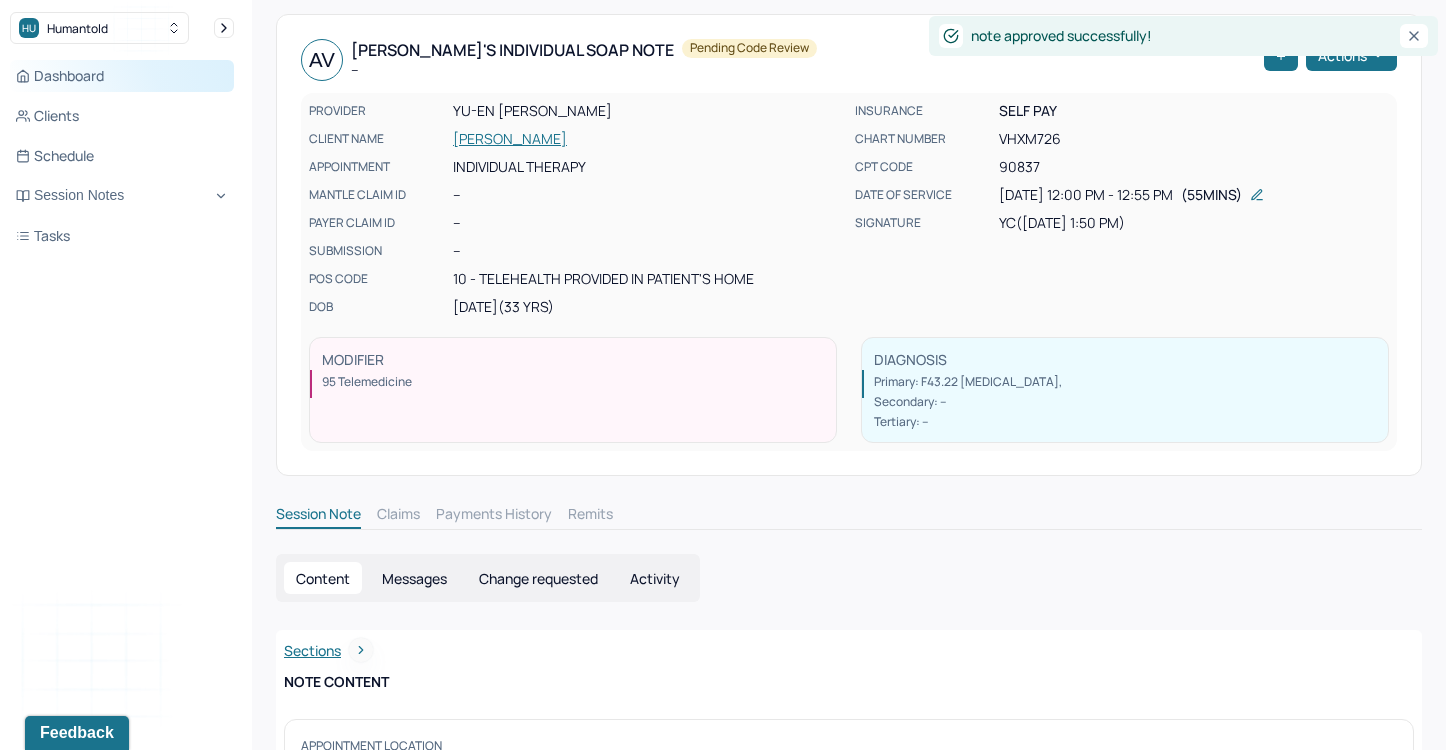 click on "Dashboard" at bounding box center (122, 76) 